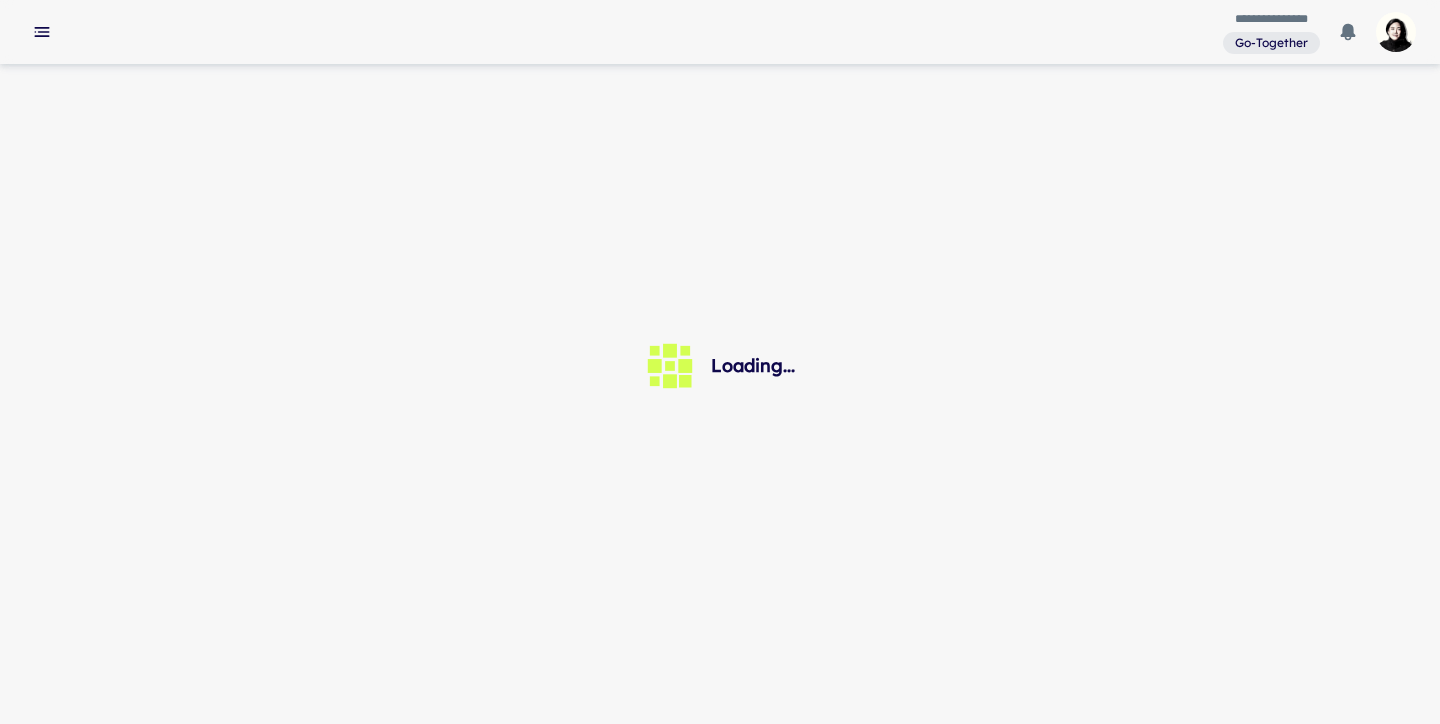 scroll, scrollTop: 0, scrollLeft: 0, axis: both 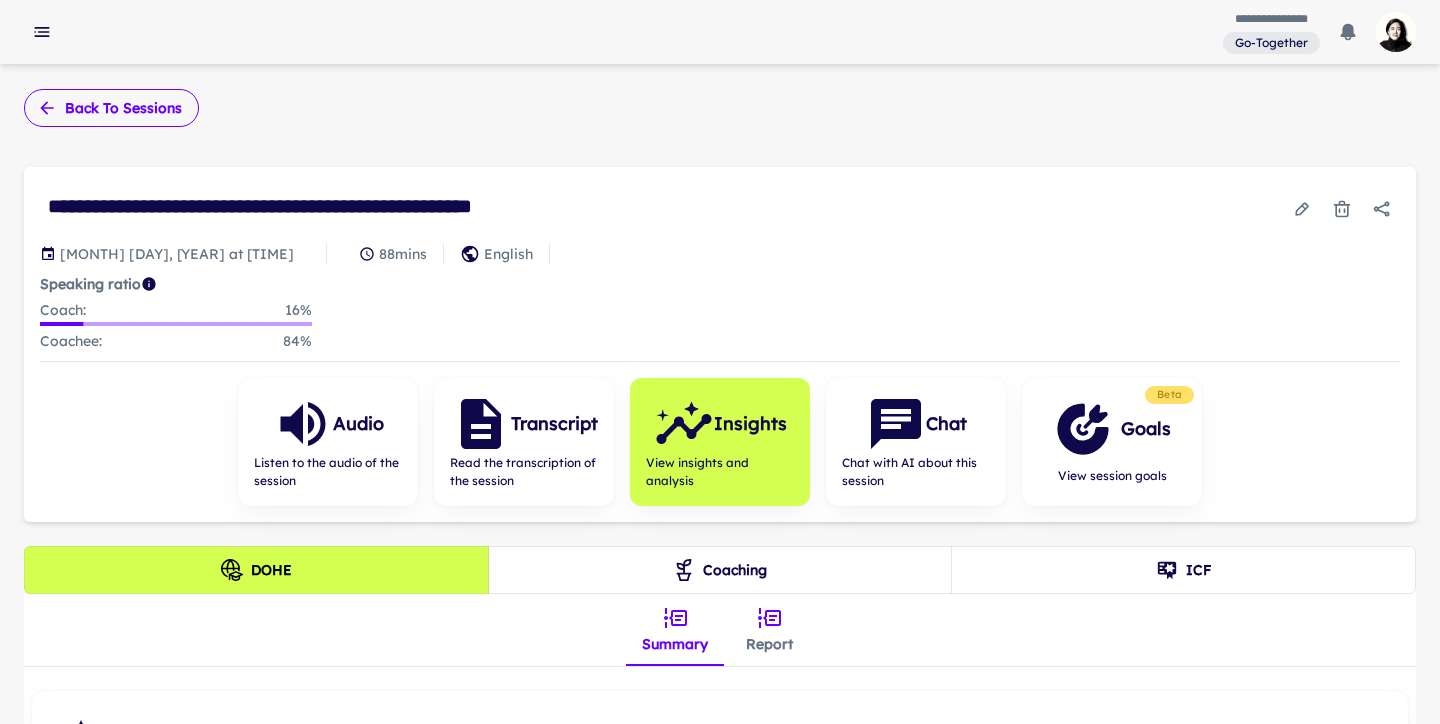 click on "Back to sessions" at bounding box center (111, 108) 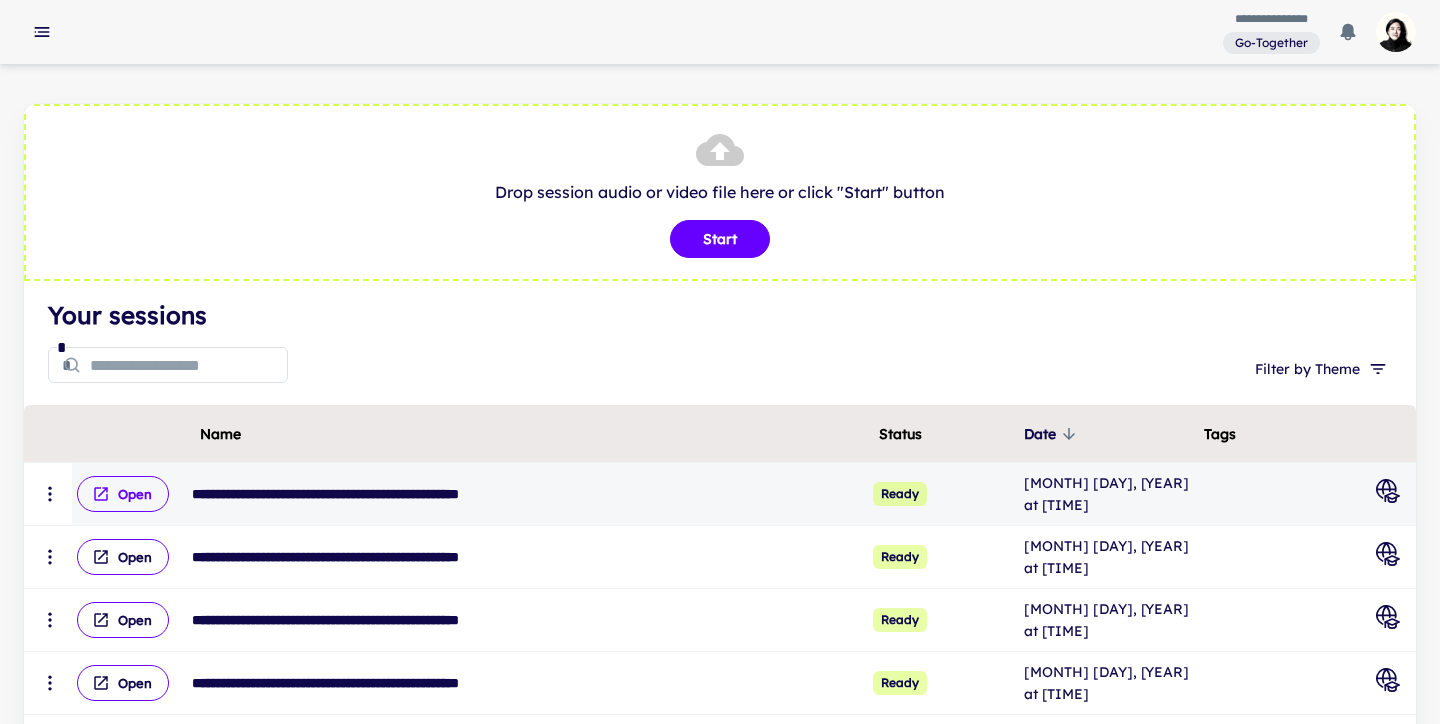 click on "Open" at bounding box center (123, 494) 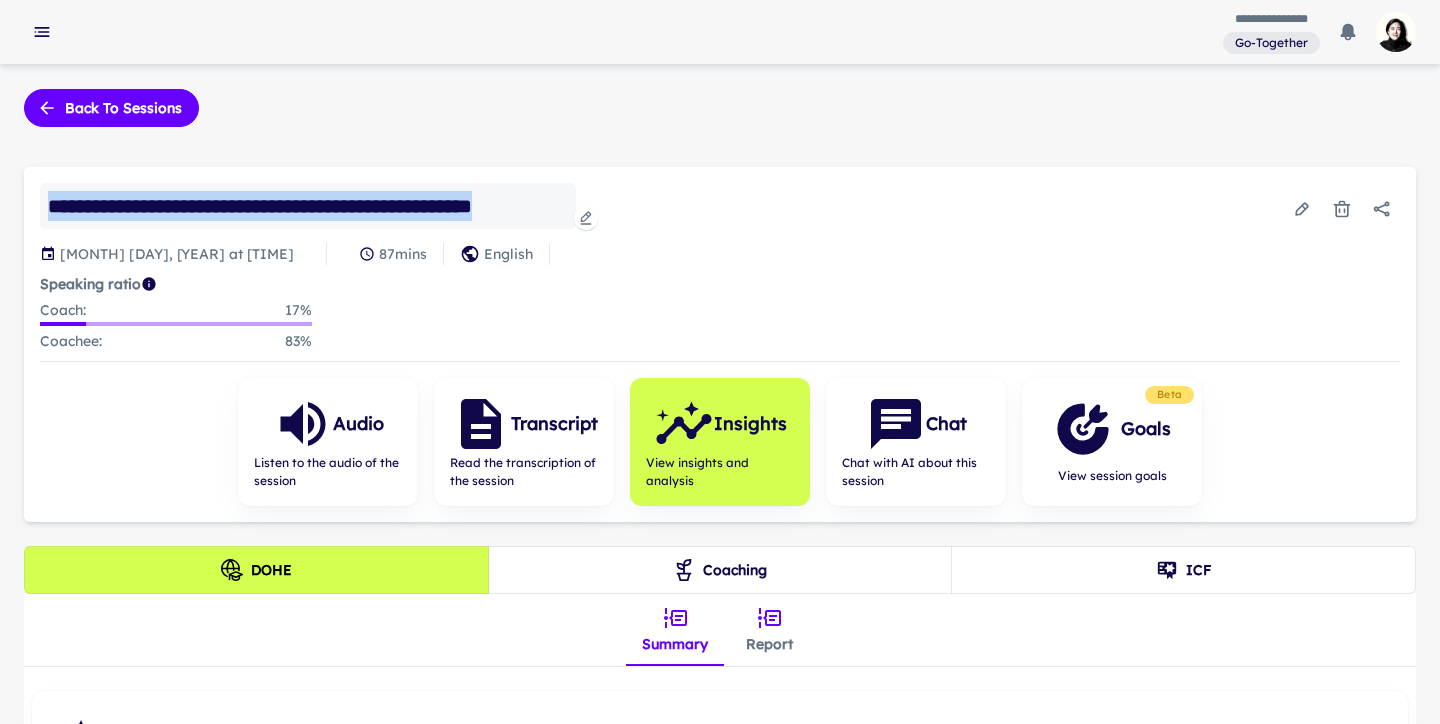 drag, startPoint x: 50, startPoint y: 208, endPoint x: 567, endPoint y: 207, distance: 517.001 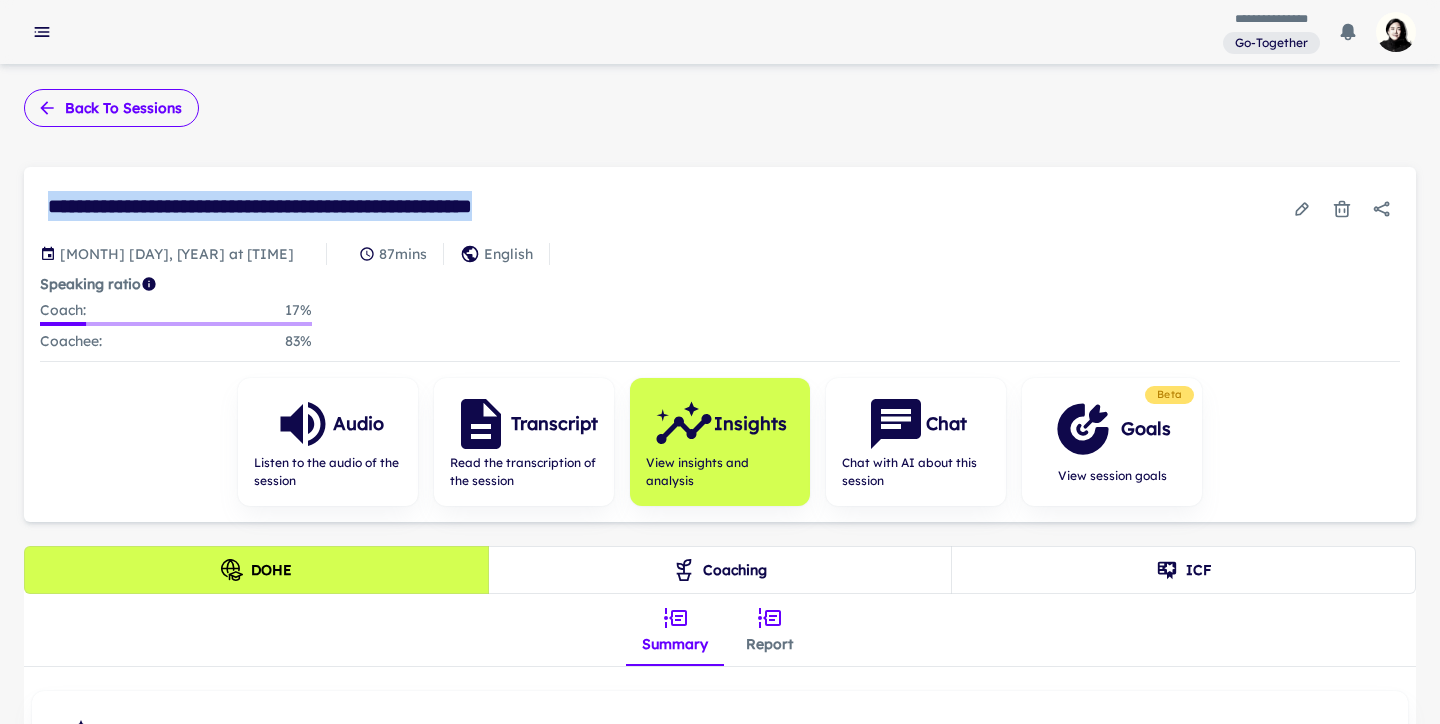 click on "Back to sessions" at bounding box center [111, 108] 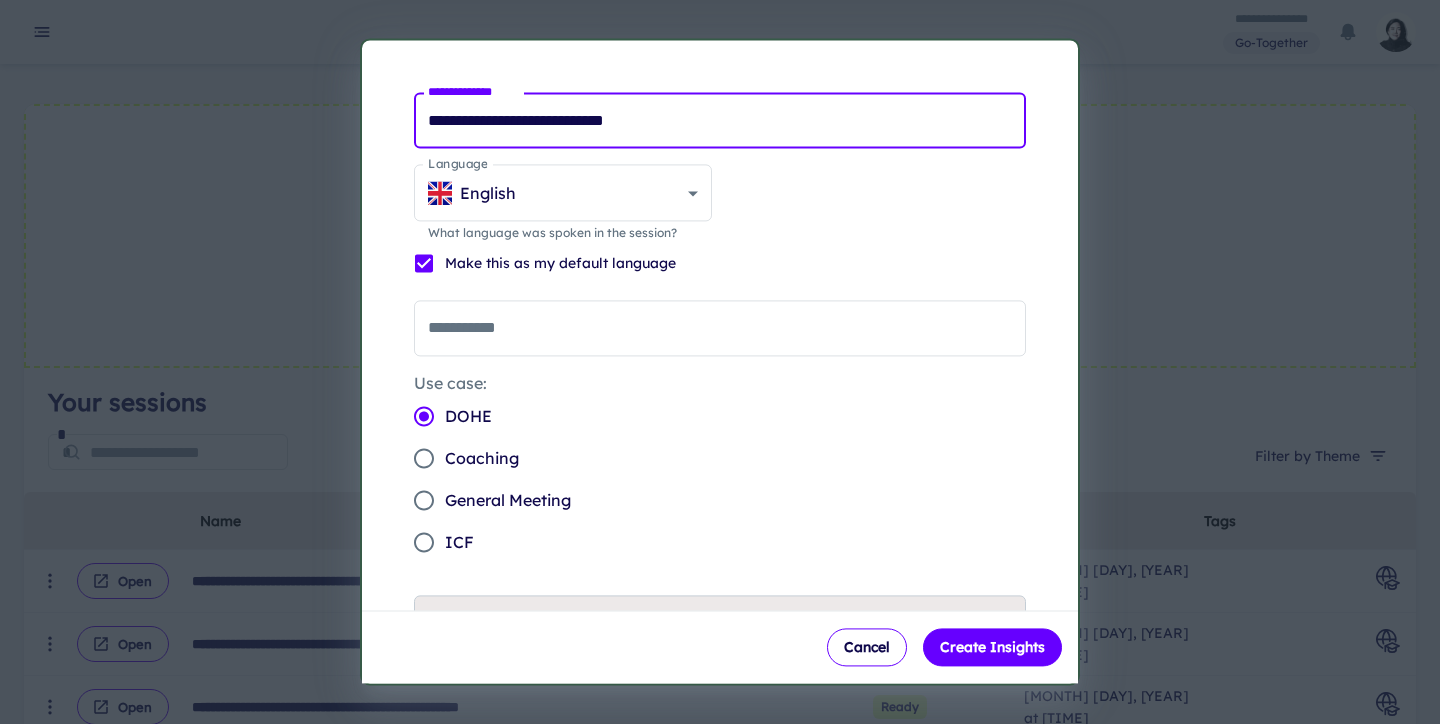 drag, startPoint x: 706, startPoint y: 120, endPoint x: 297, endPoint y: 73, distance: 411.69162 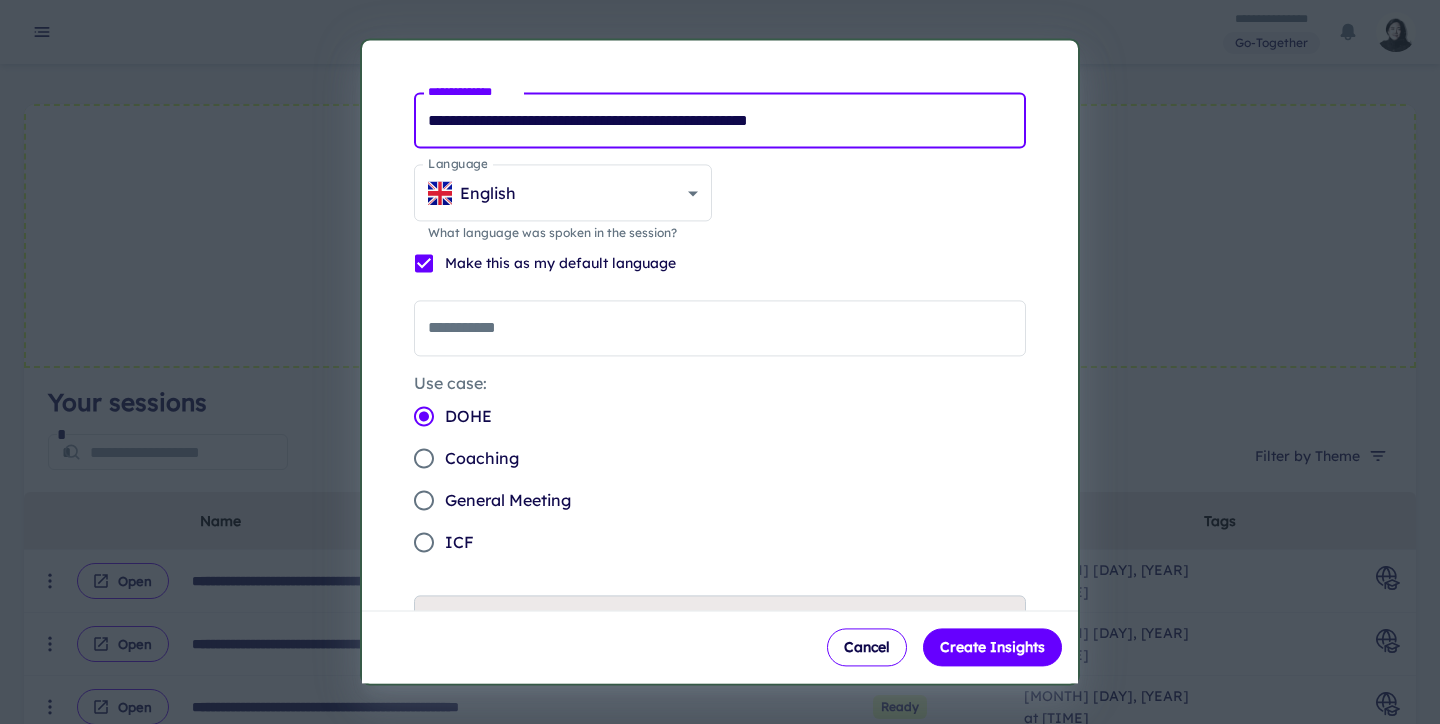 click on "**********" at bounding box center (720, 120) 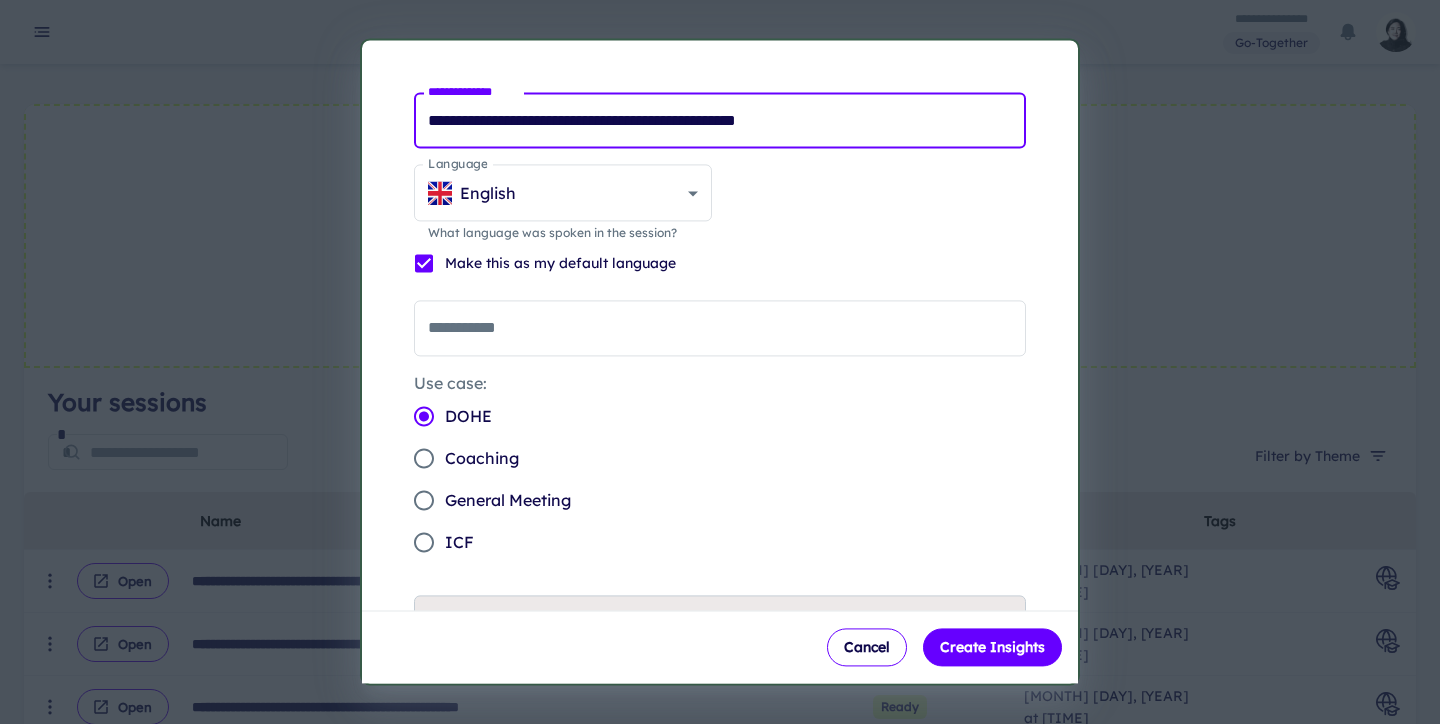 click on "**********" at bounding box center [720, 120] 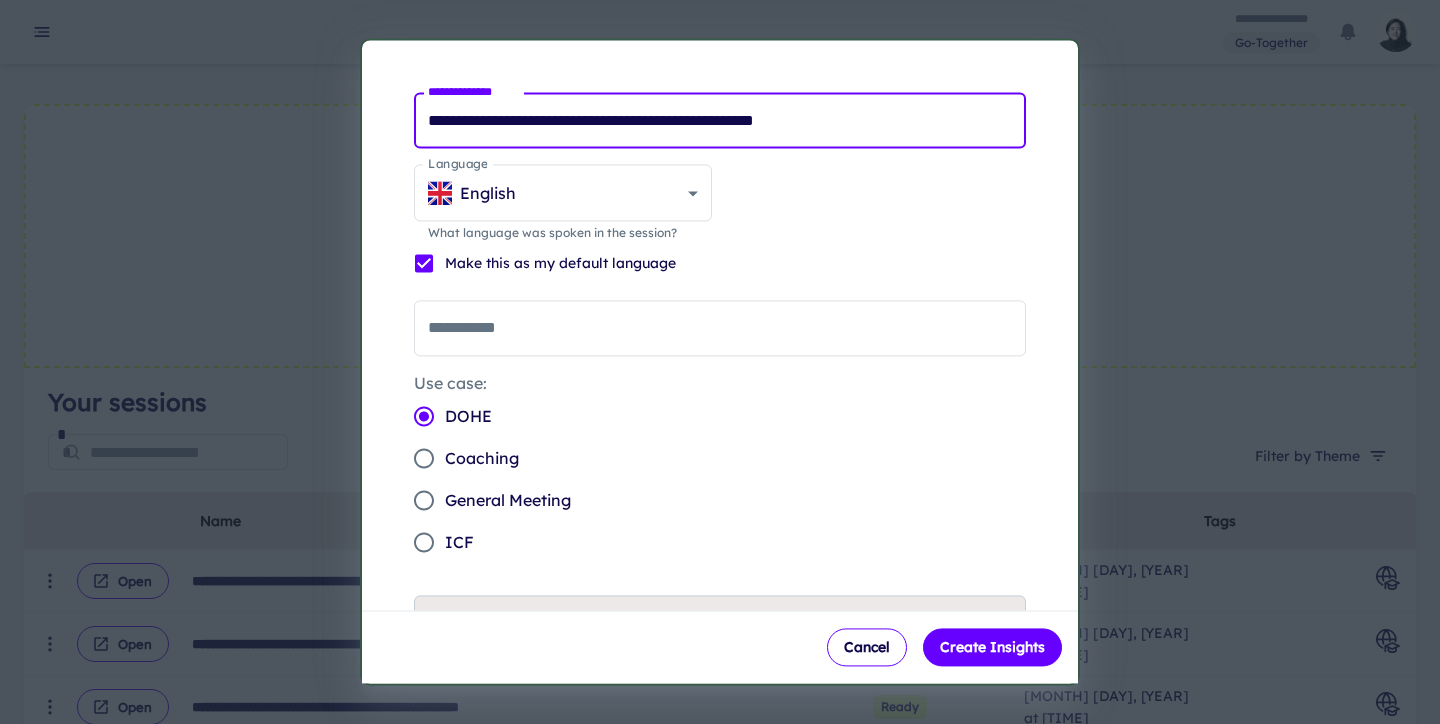 click on "**********" at bounding box center (720, 120) 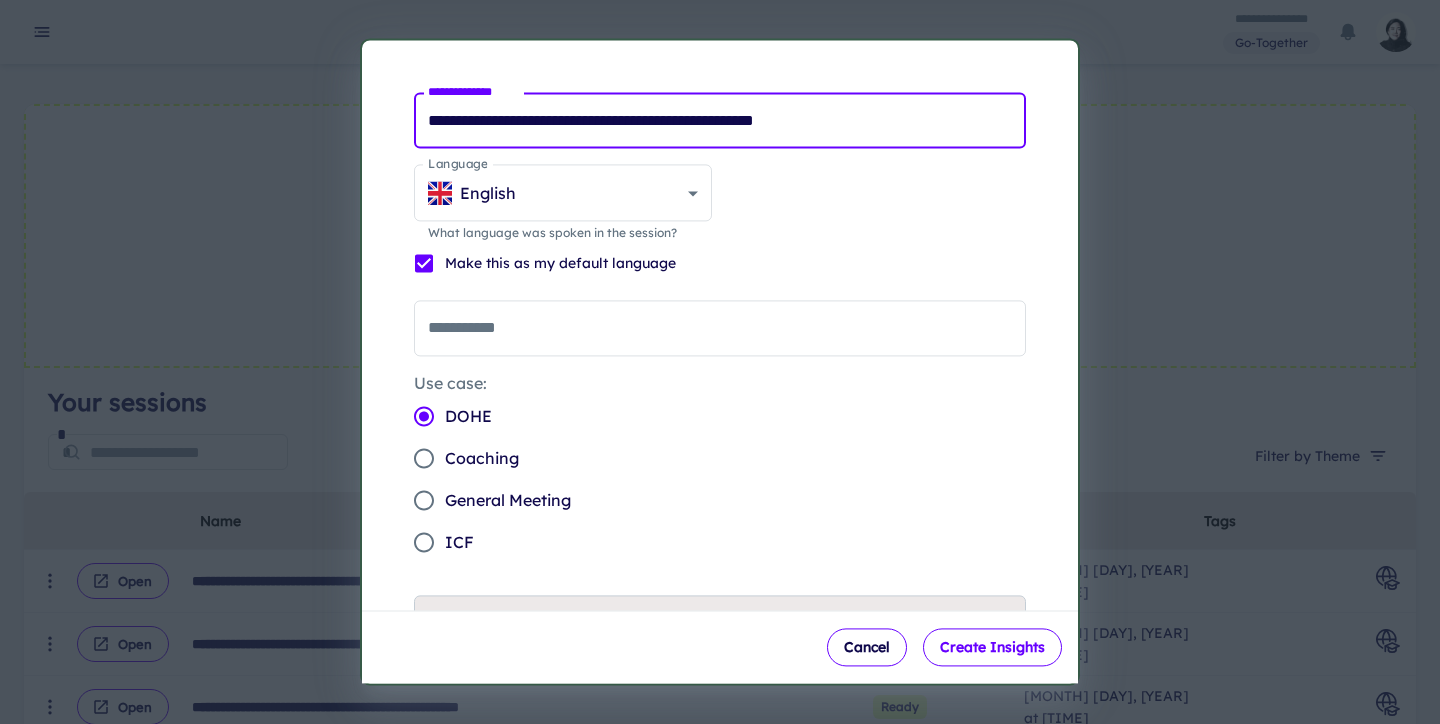 type on "**********" 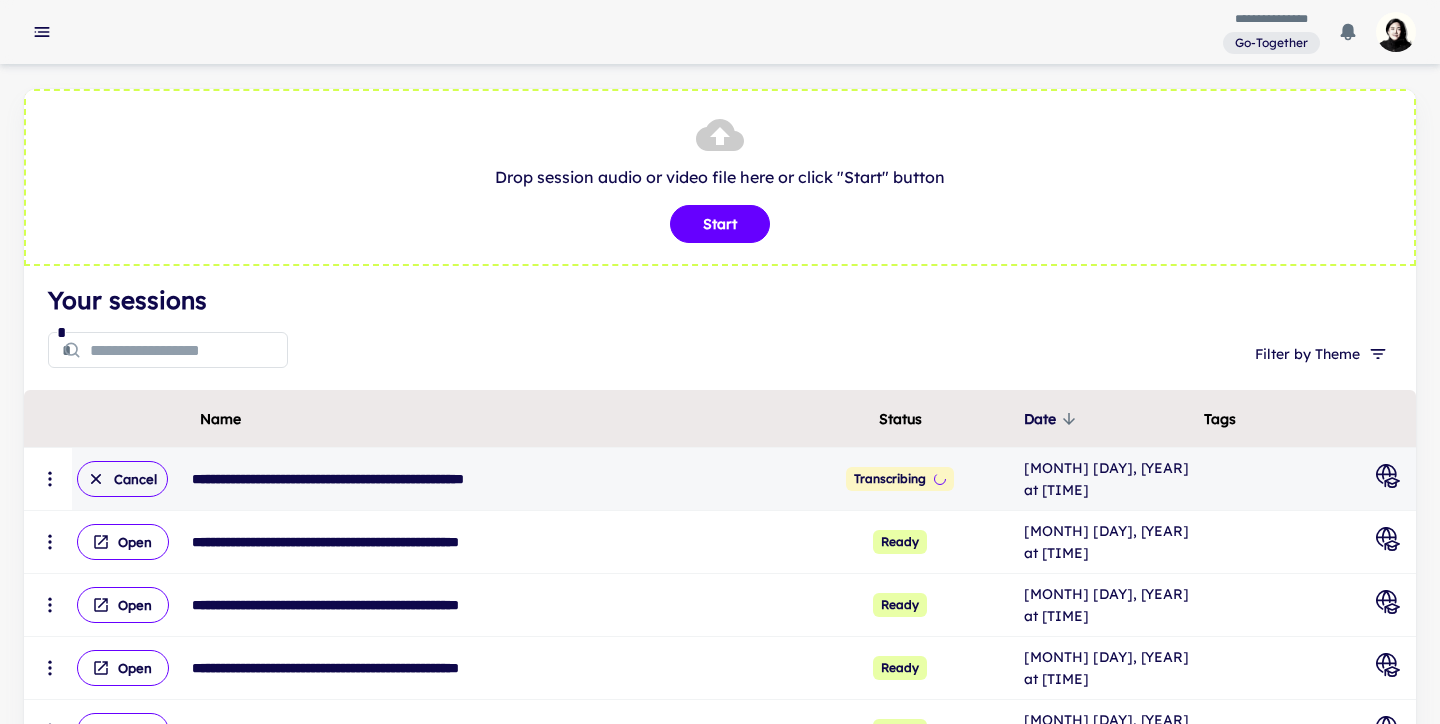 scroll, scrollTop: 18, scrollLeft: 0, axis: vertical 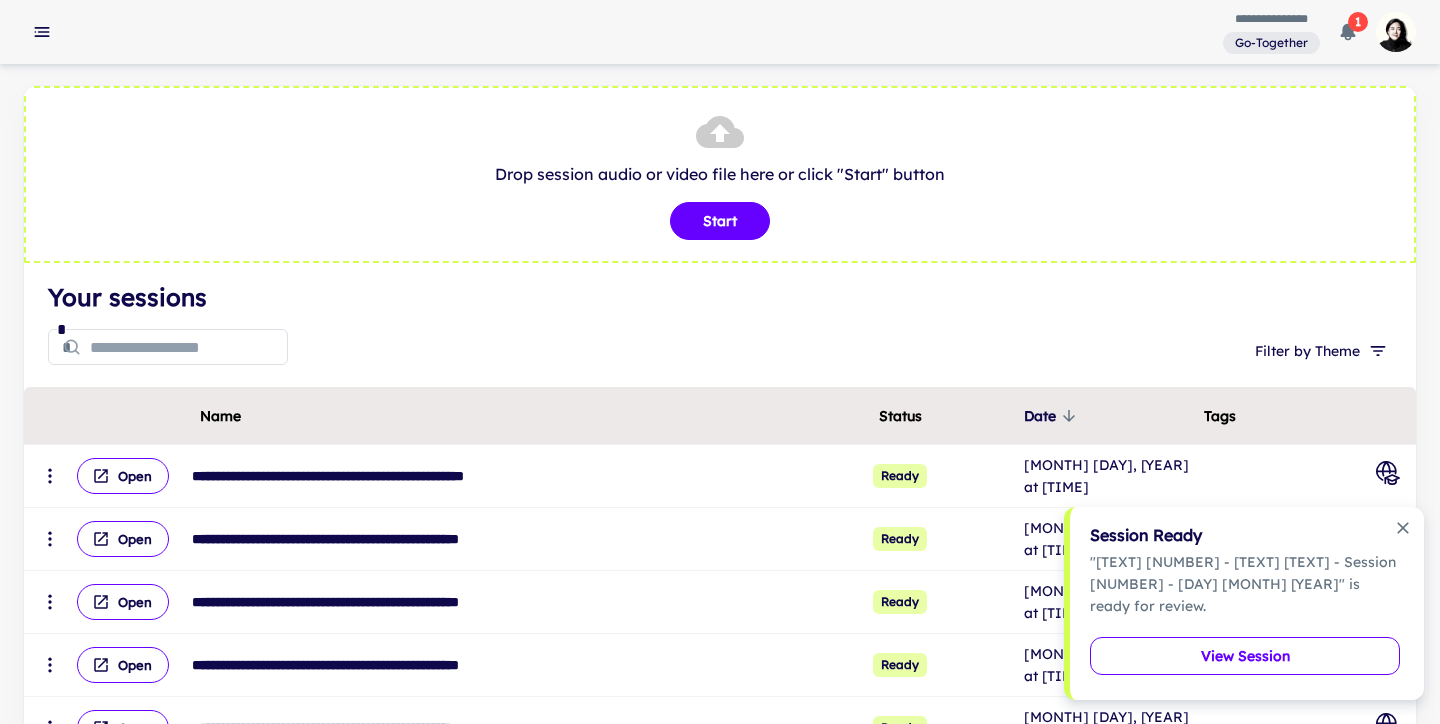 click on "View Session" at bounding box center [1245, 656] 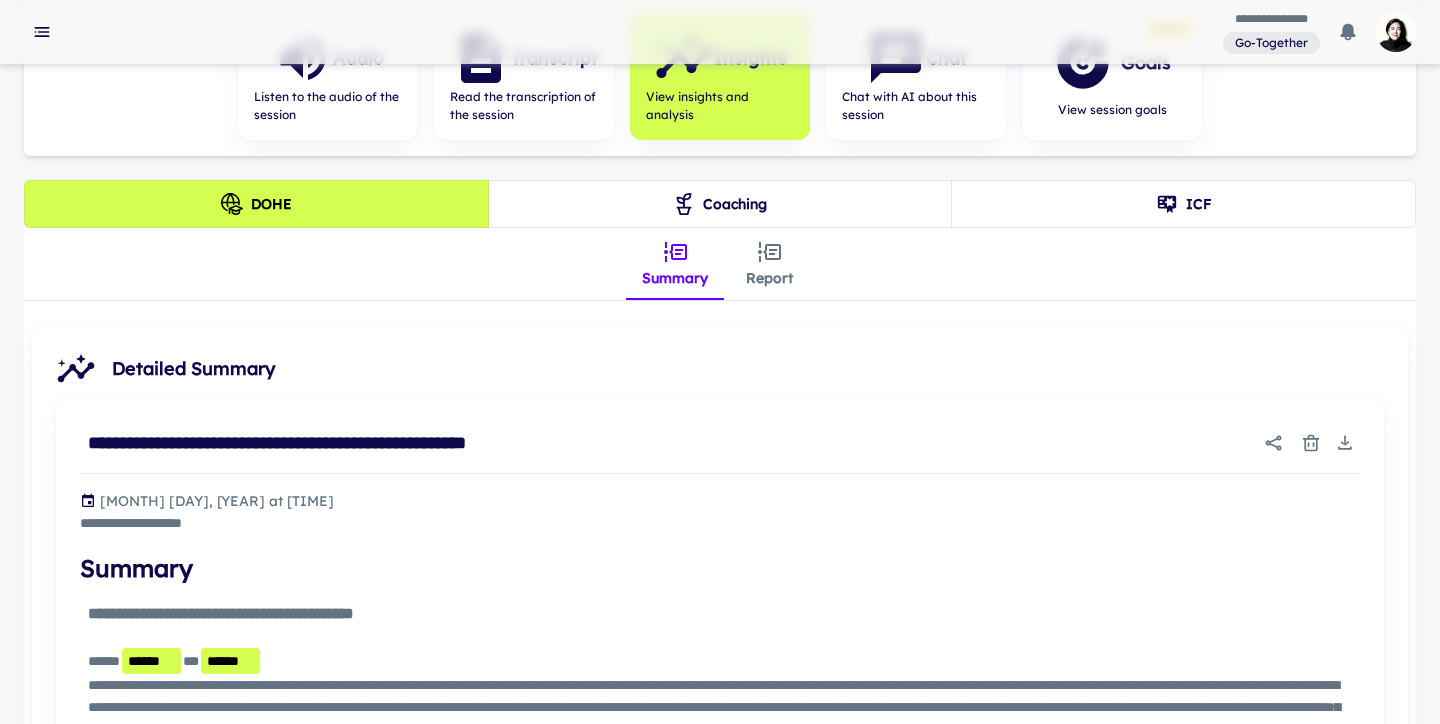 scroll, scrollTop: 161, scrollLeft: 0, axis: vertical 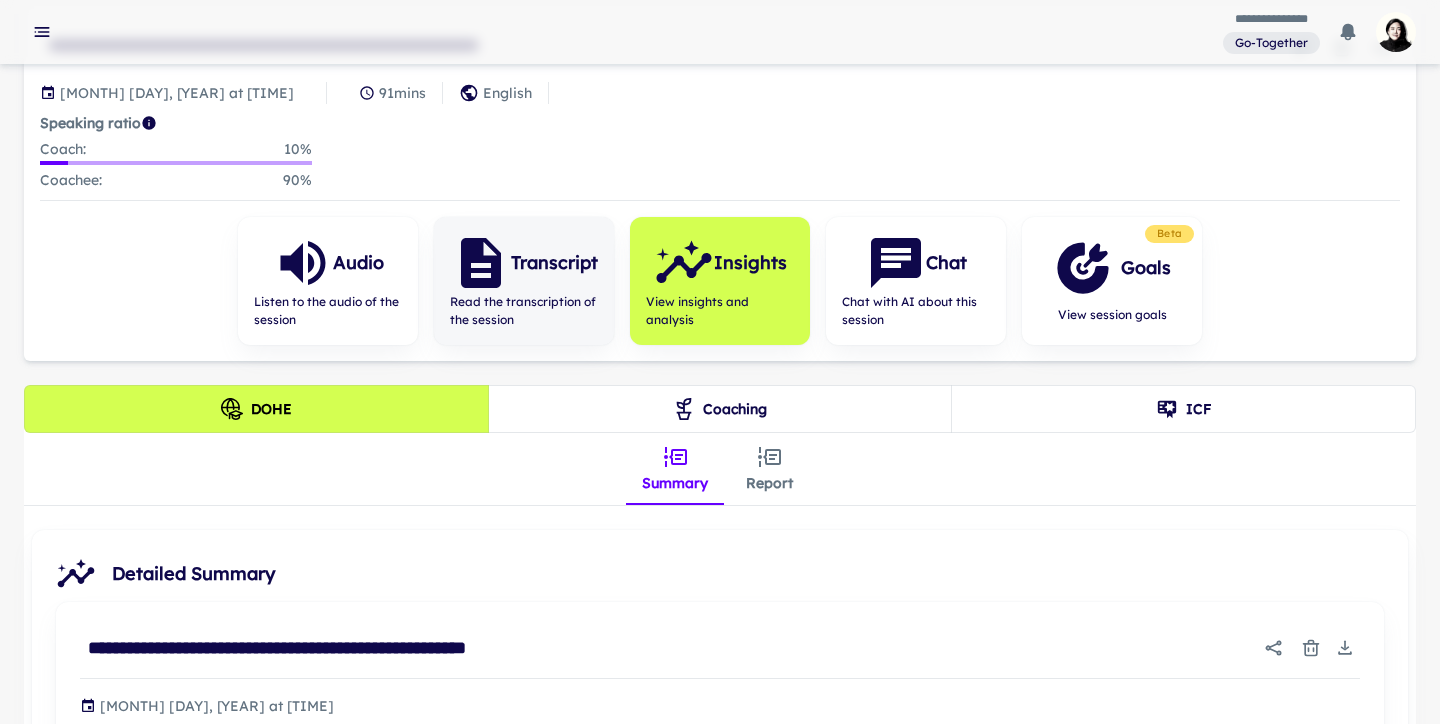 click on "Transcript" at bounding box center [524, 263] 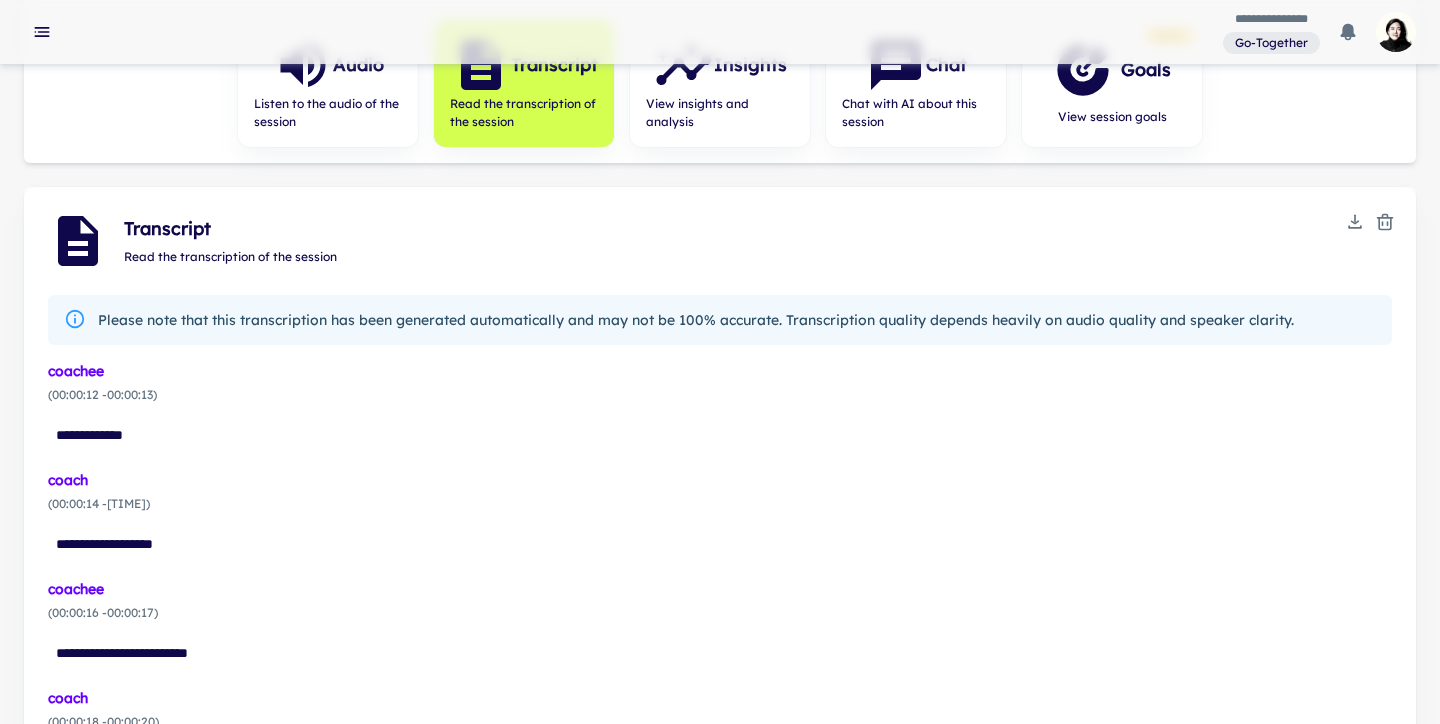 scroll, scrollTop: 360, scrollLeft: 0, axis: vertical 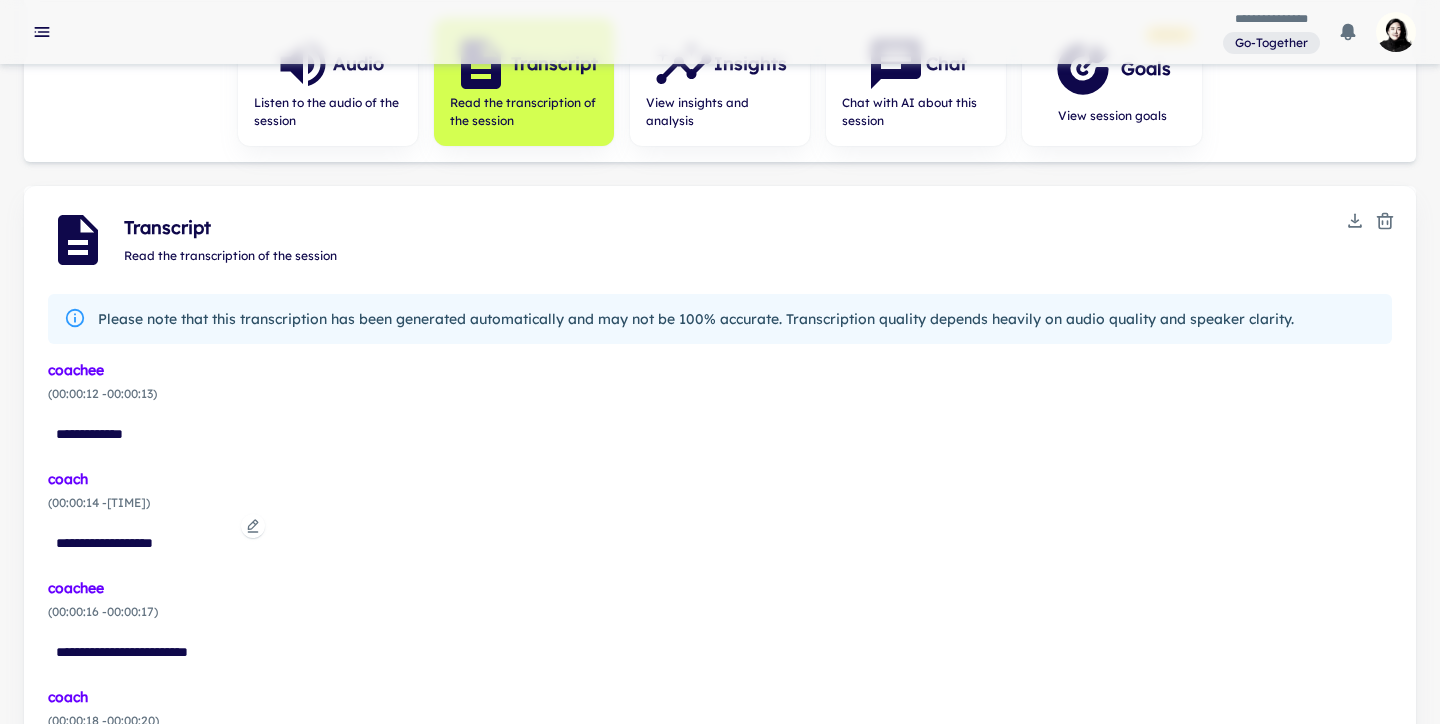 click at bounding box center (253, 526) 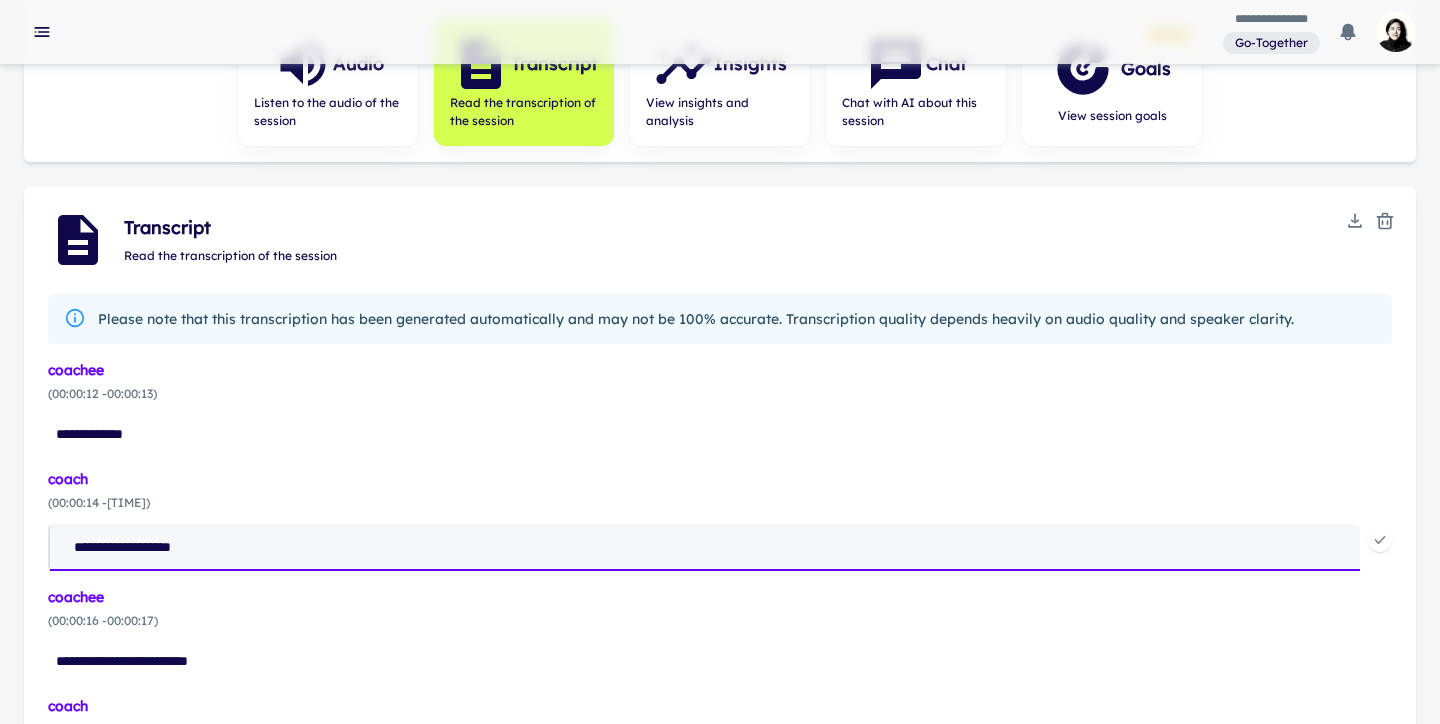 click on "**********" at bounding box center (713, 547) 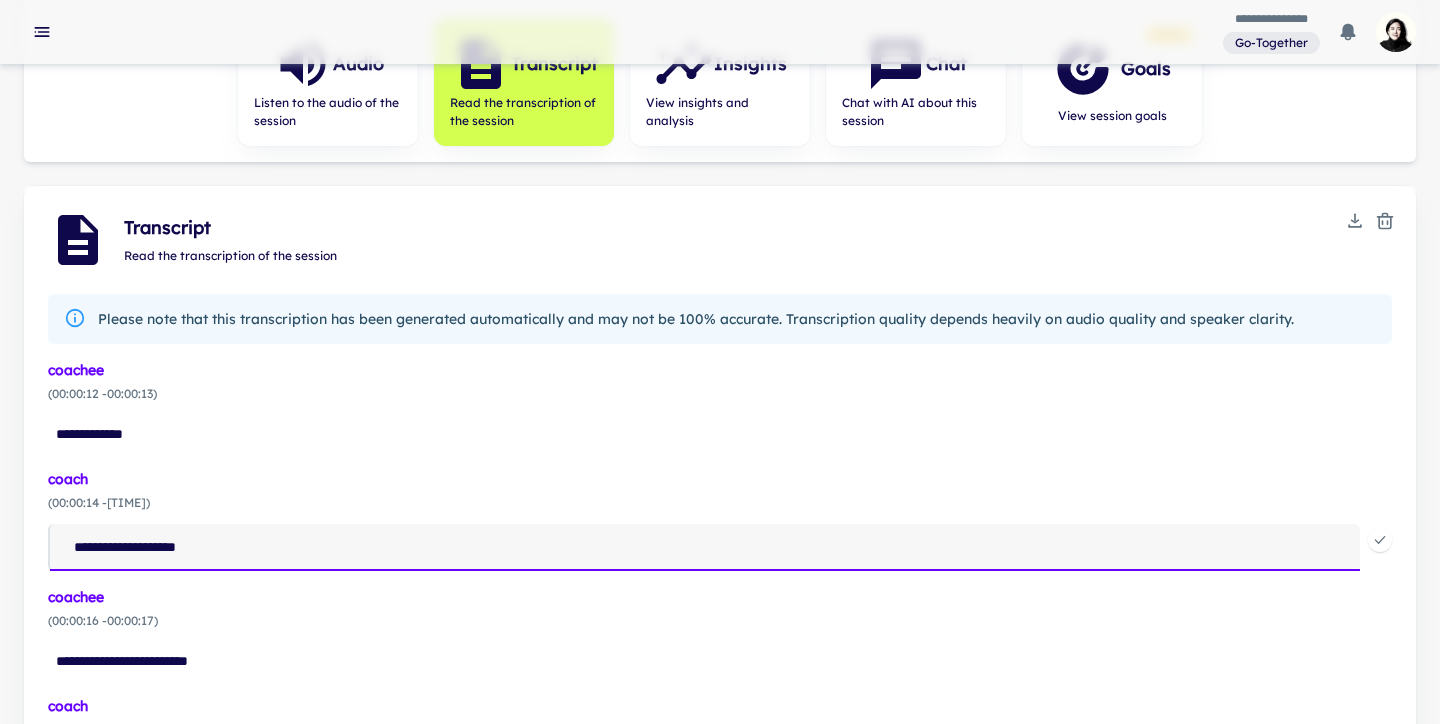 type on "**********" 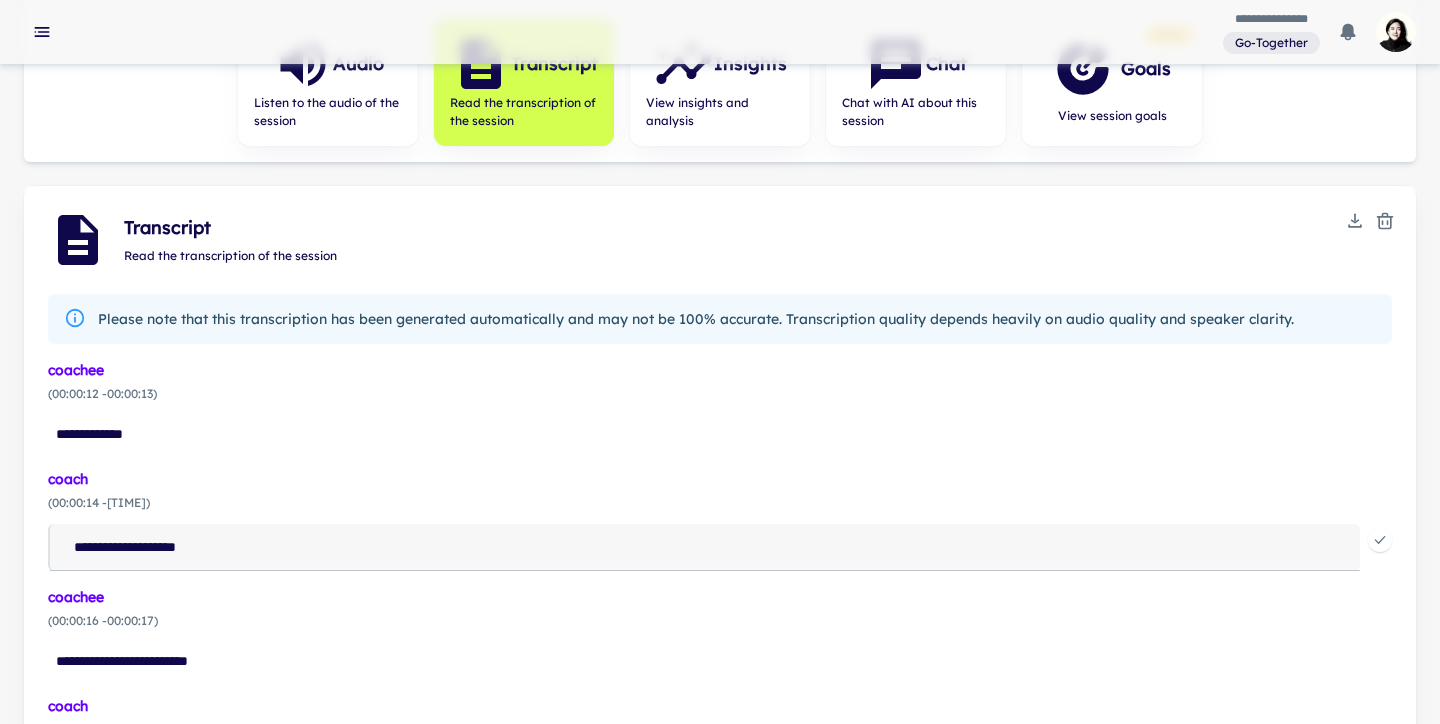 click on "**********" at bounding box center (720, 17796) 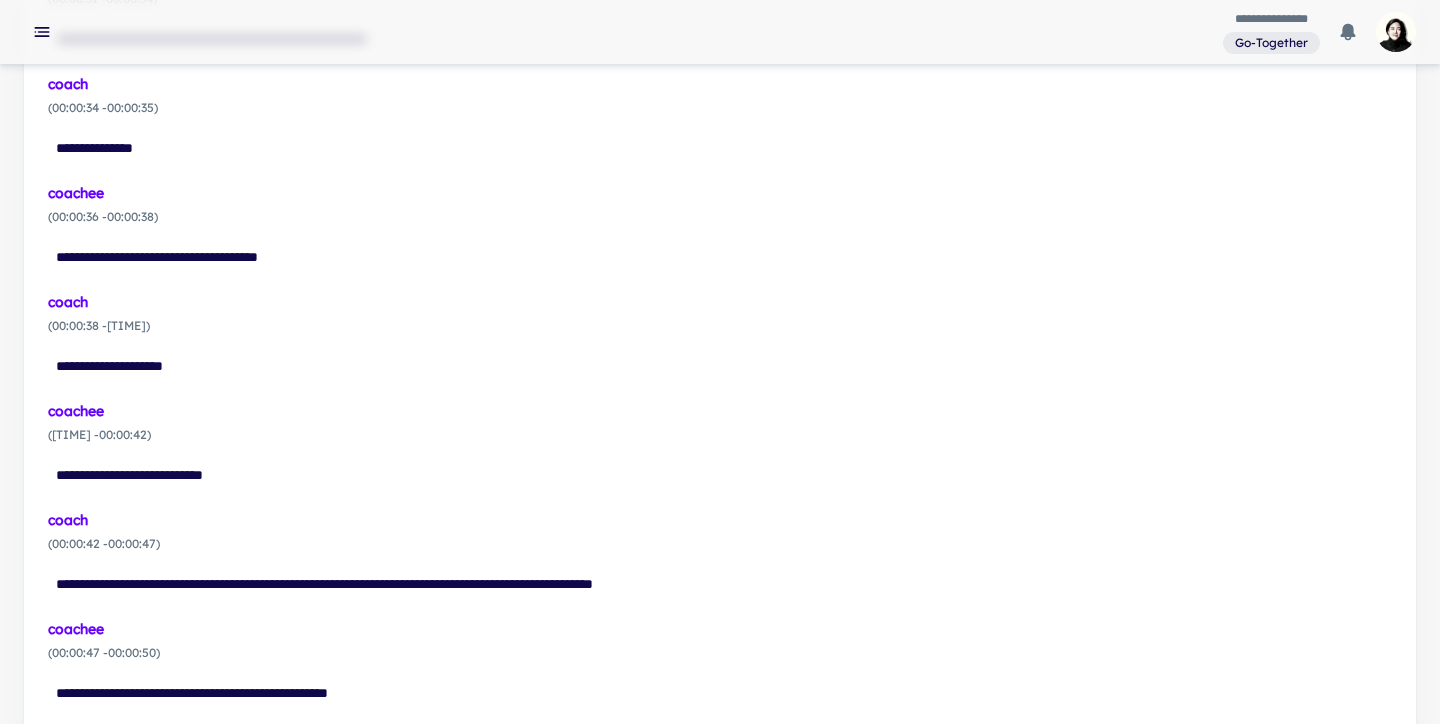 scroll, scrollTop: 1446, scrollLeft: 0, axis: vertical 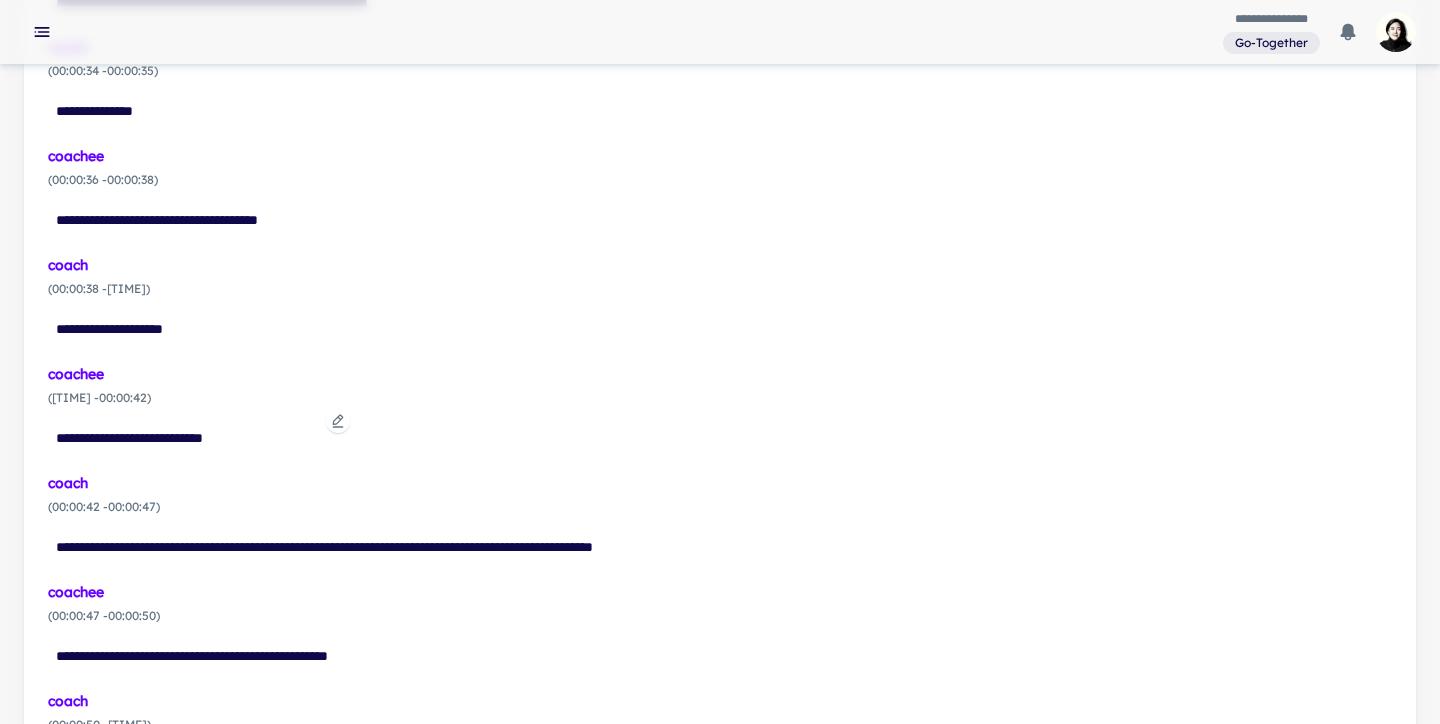 click 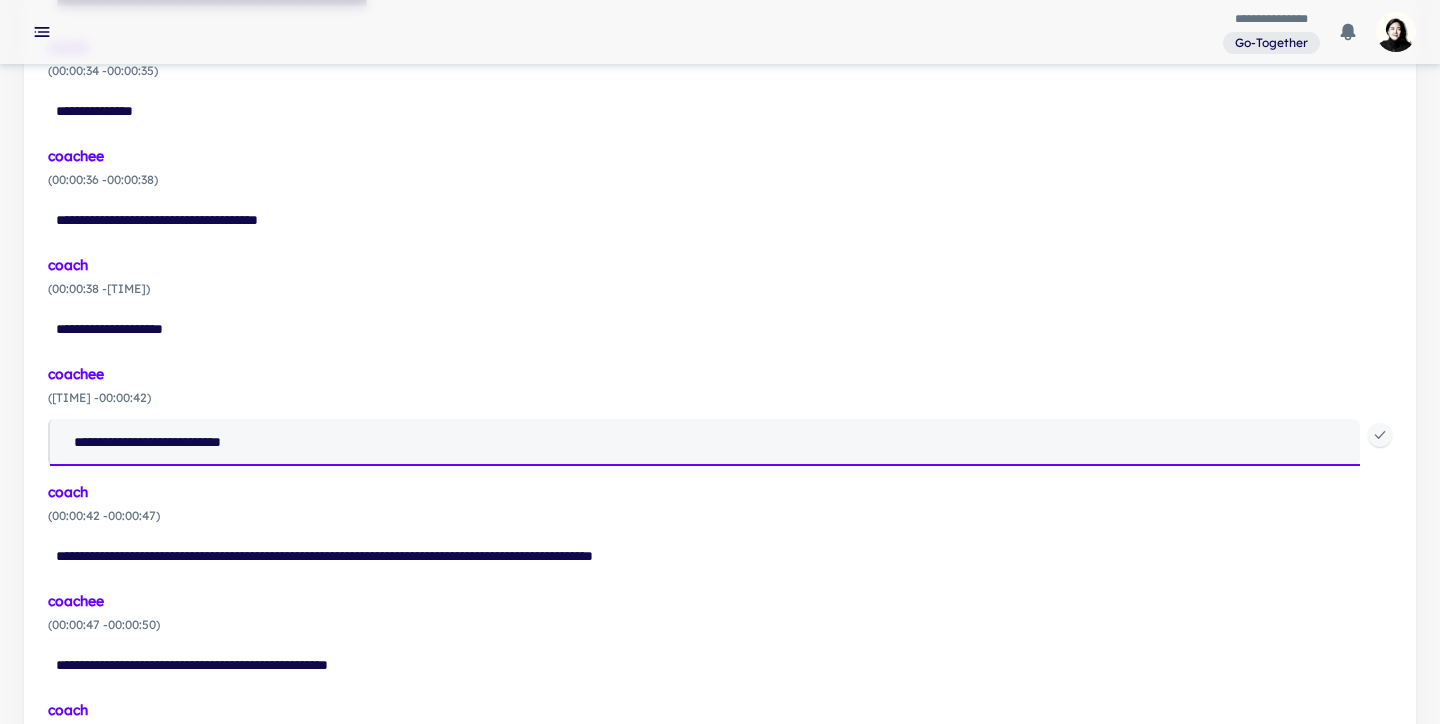drag, startPoint x: 145, startPoint y: 440, endPoint x: 196, endPoint y: 441, distance: 51.009804 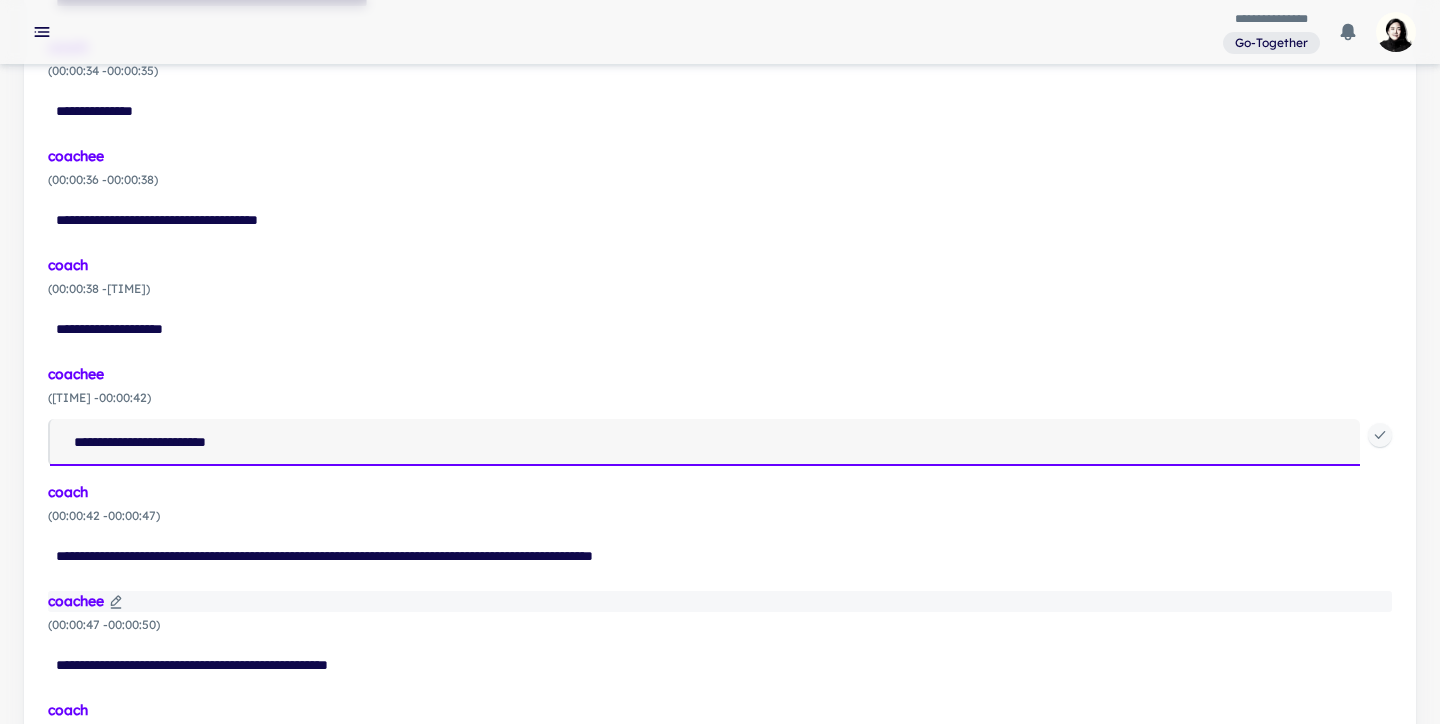 type on "**********" 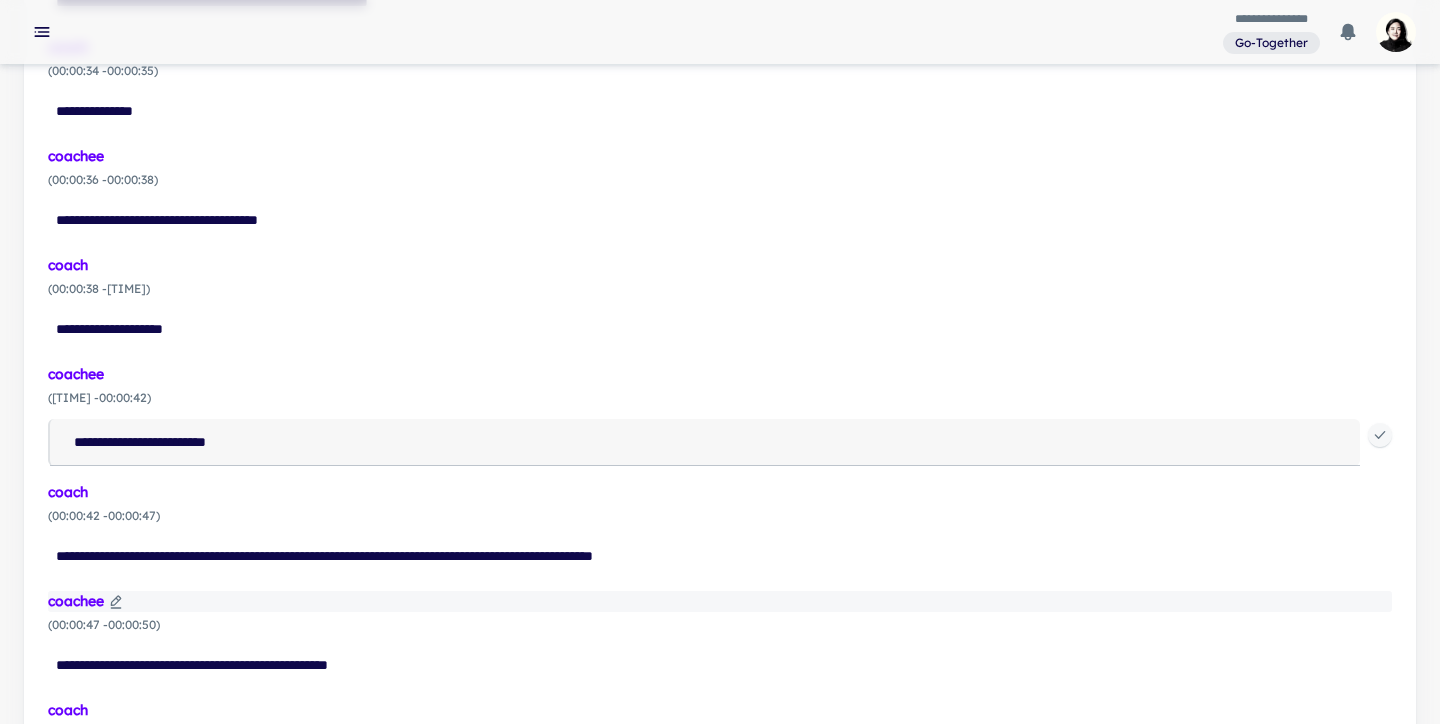 click on "coachee" at bounding box center (720, 601) 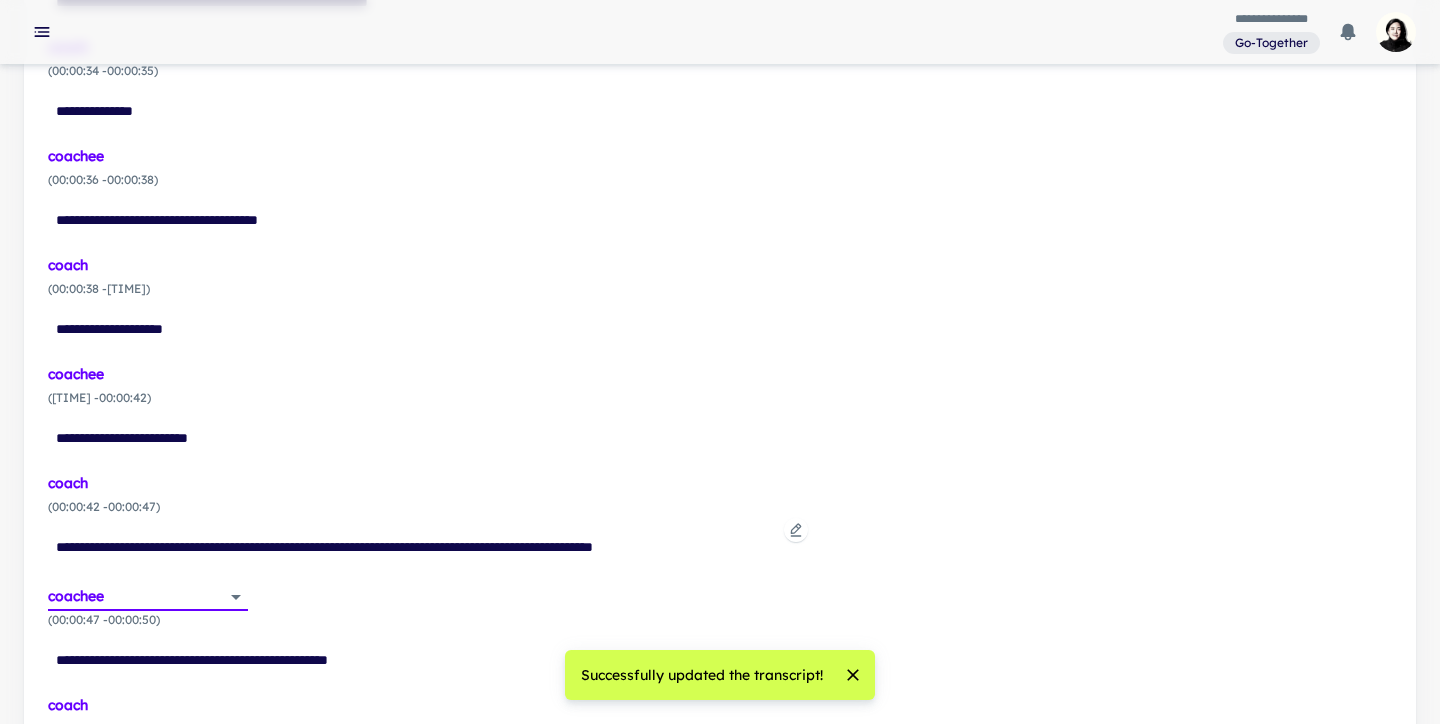 click at bounding box center (796, 530) 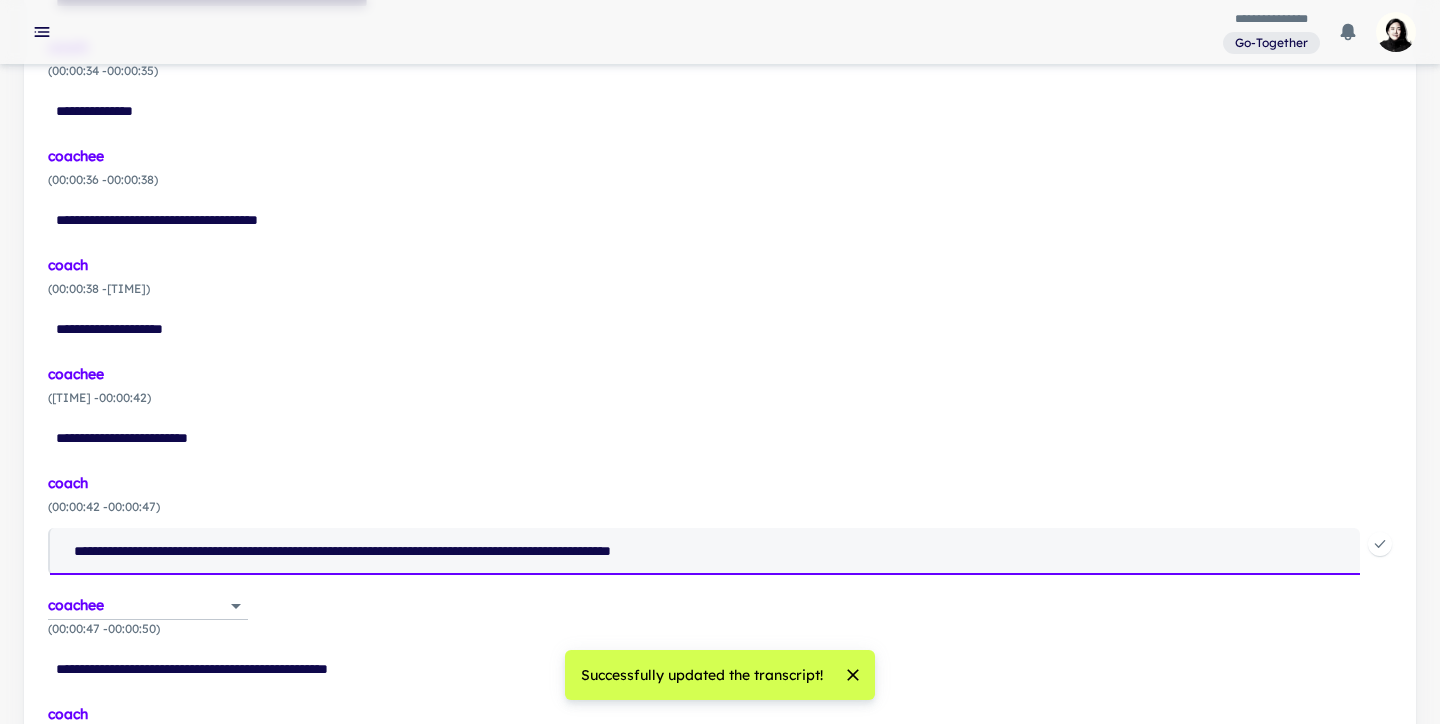 click on "**********" at bounding box center [713, 551] 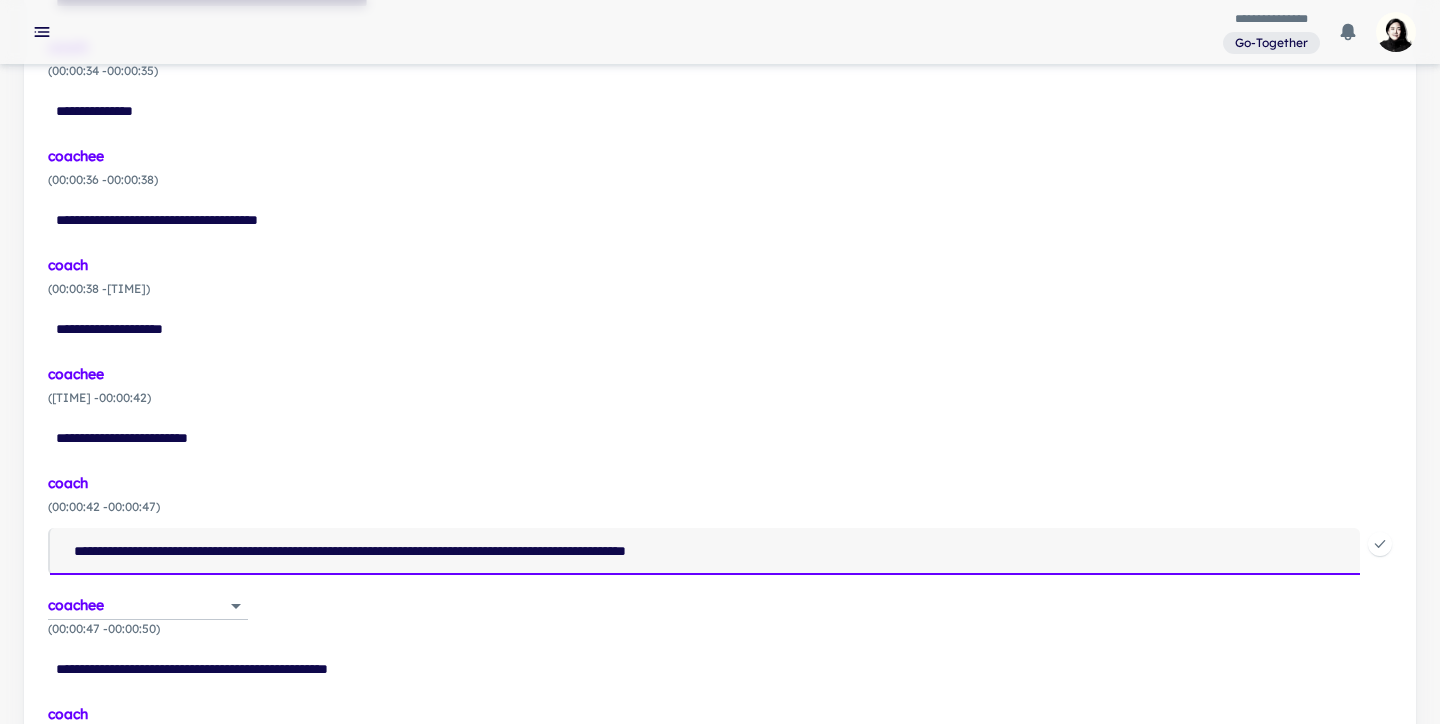 type on "**********" 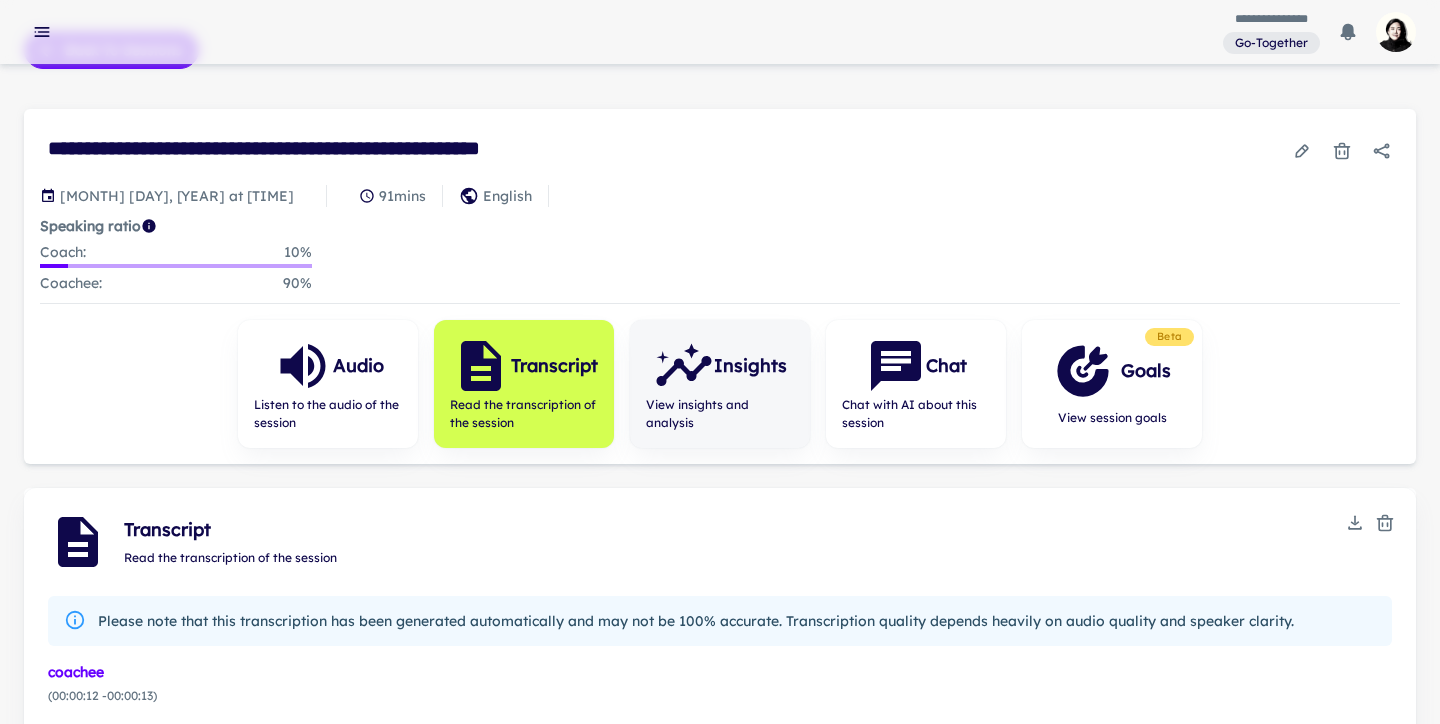scroll, scrollTop: 59, scrollLeft: 0, axis: vertical 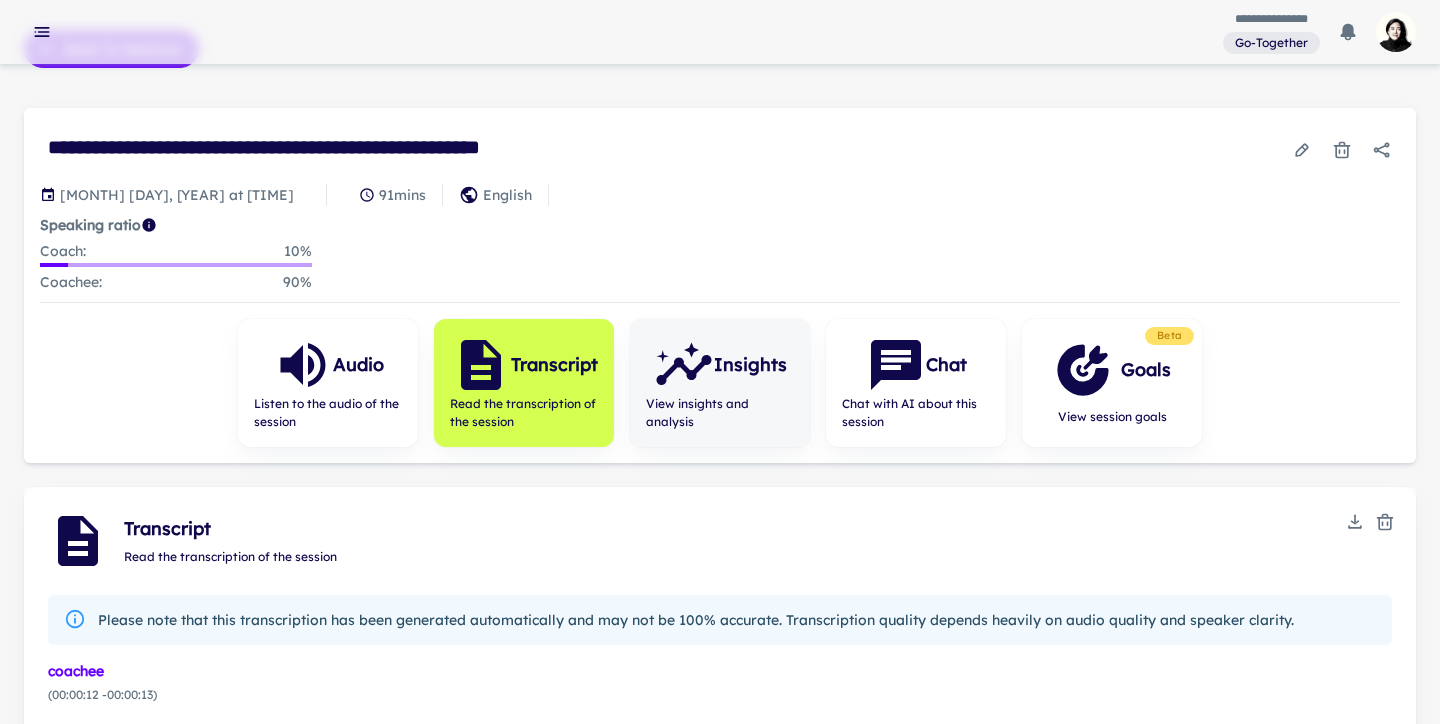 click 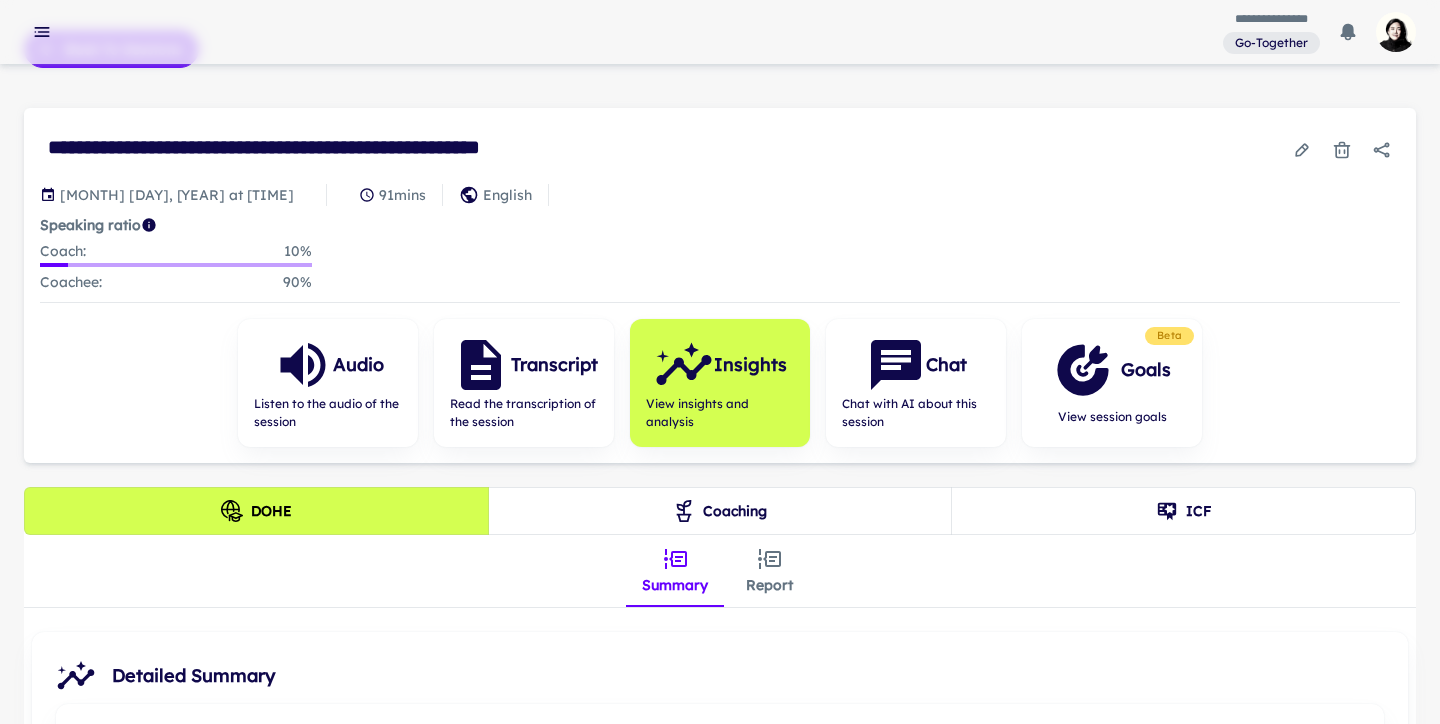 click 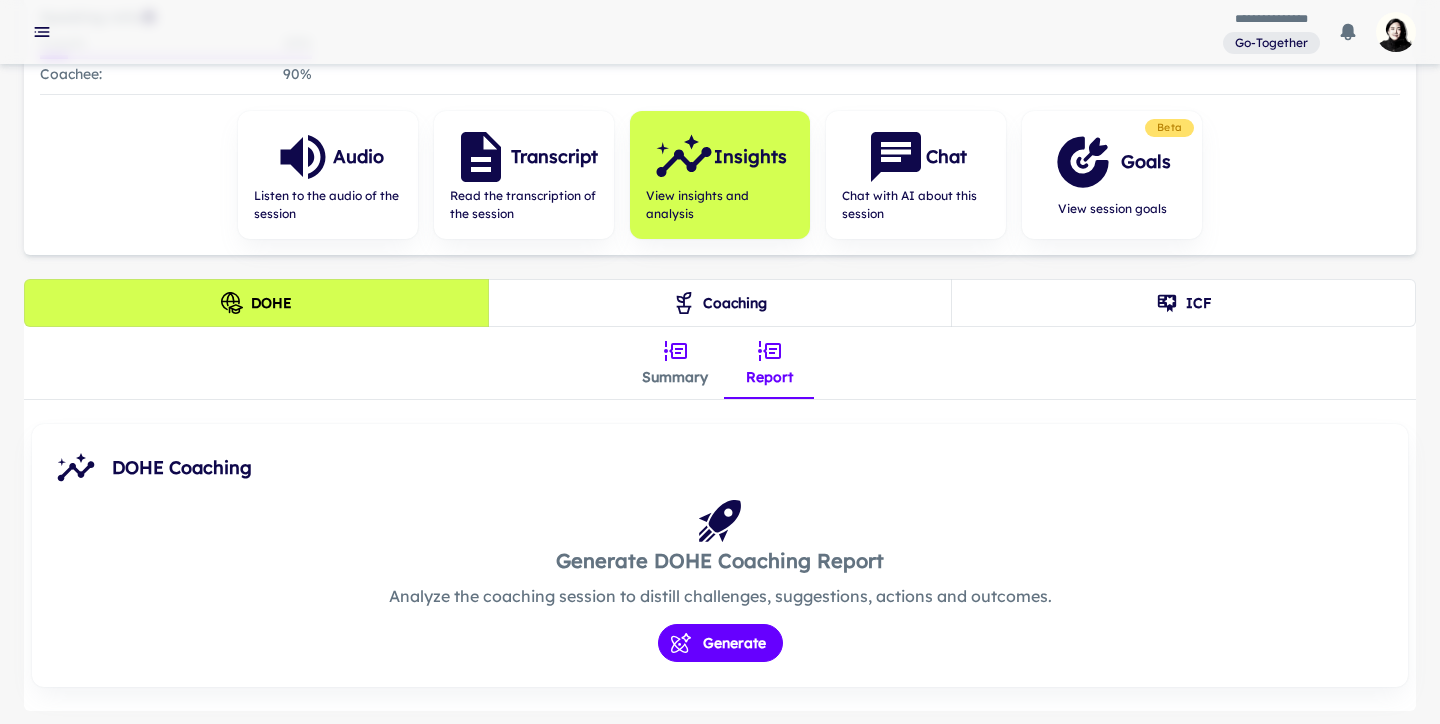 scroll, scrollTop: 272, scrollLeft: 0, axis: vertical 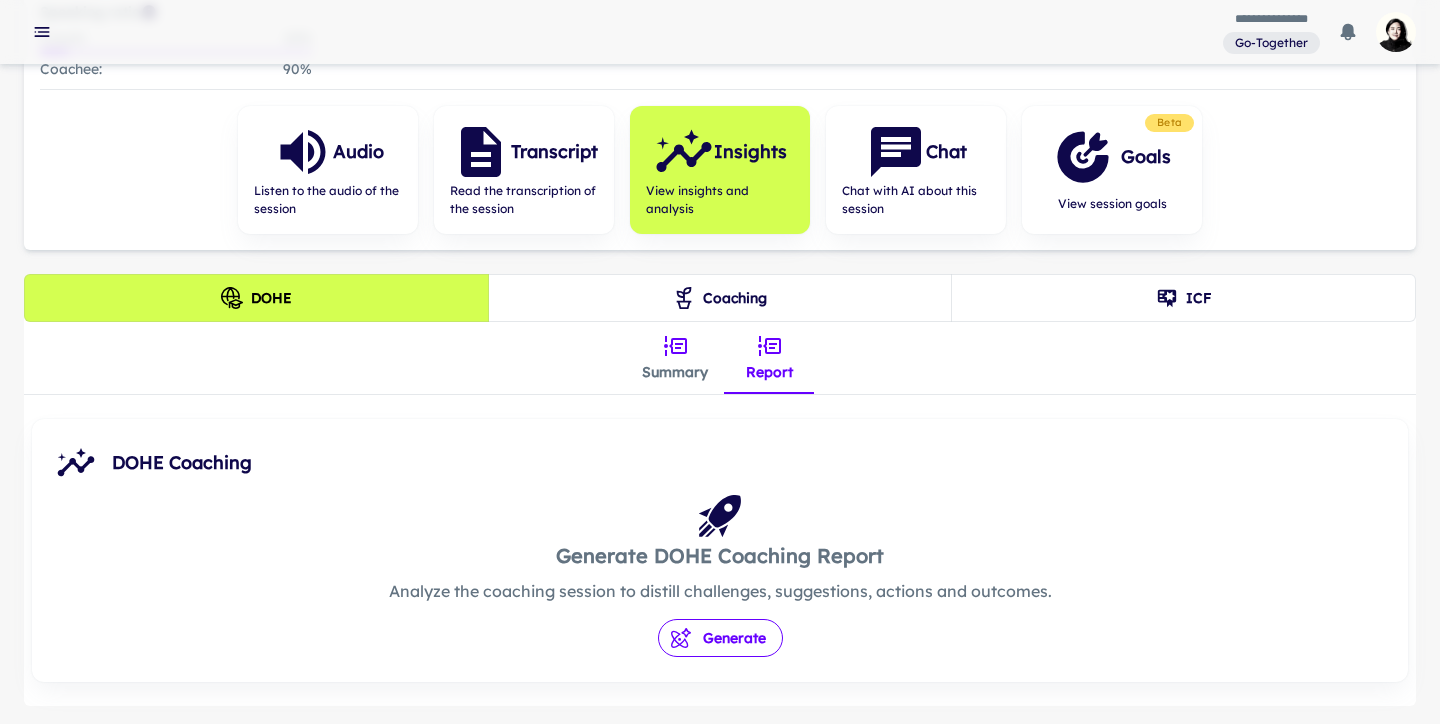 click on "Generate" at bounding box center (720, 638) 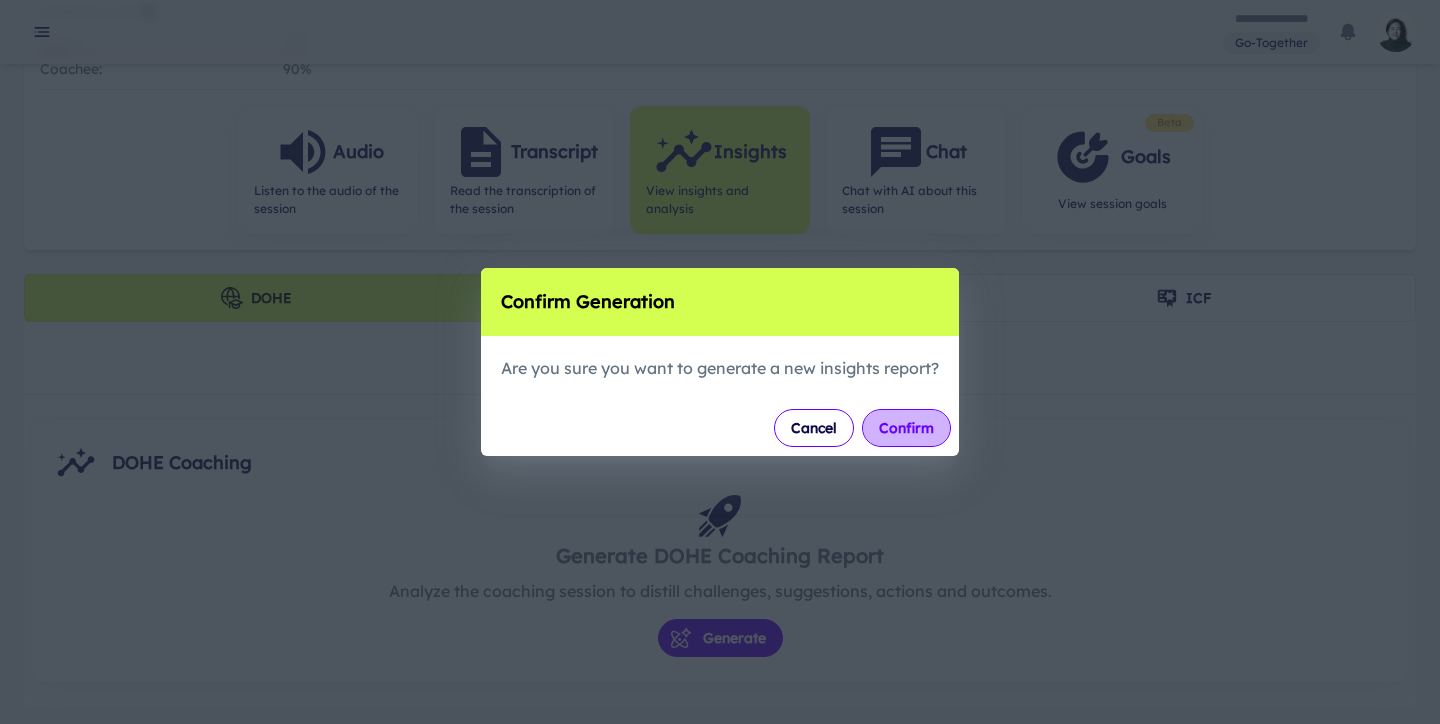 click on "Confirm" at bounding box center (906, 428) 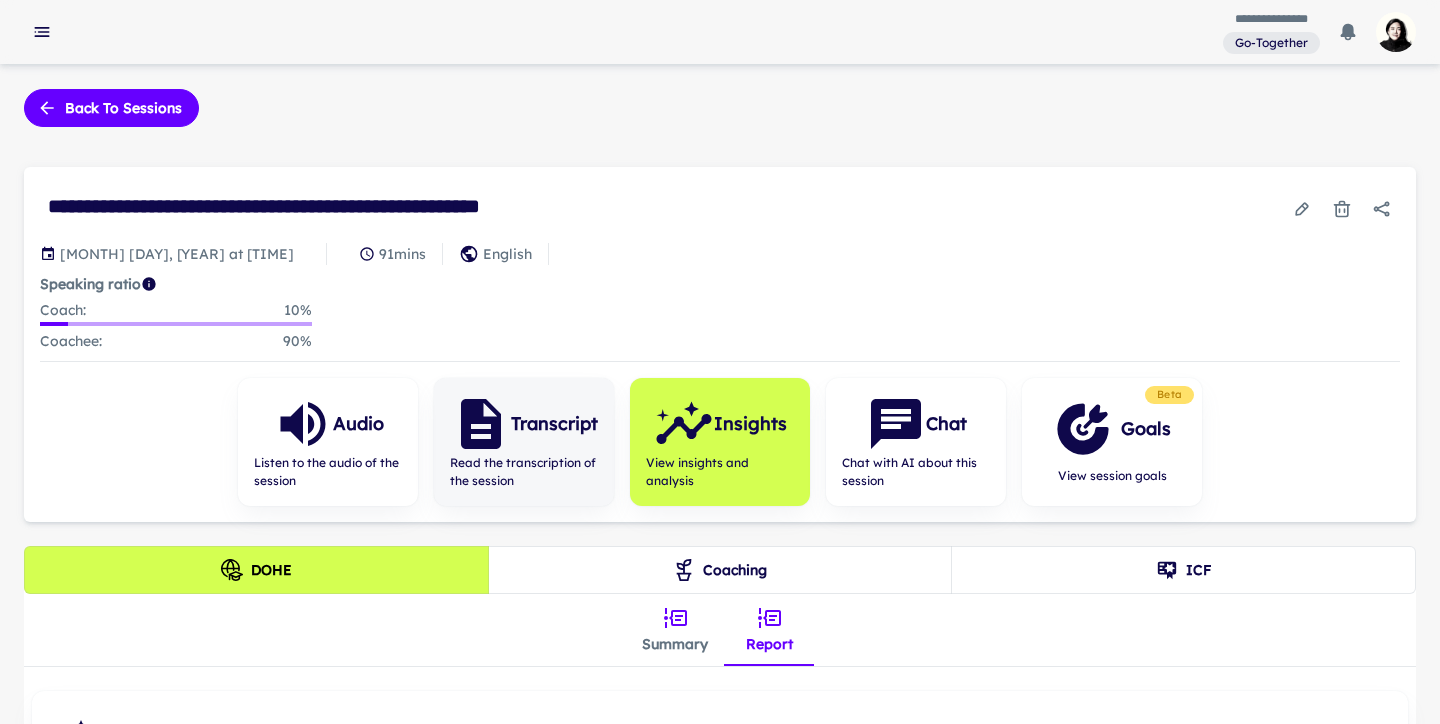 click on "Transcript" at bounding box center (554, 424) 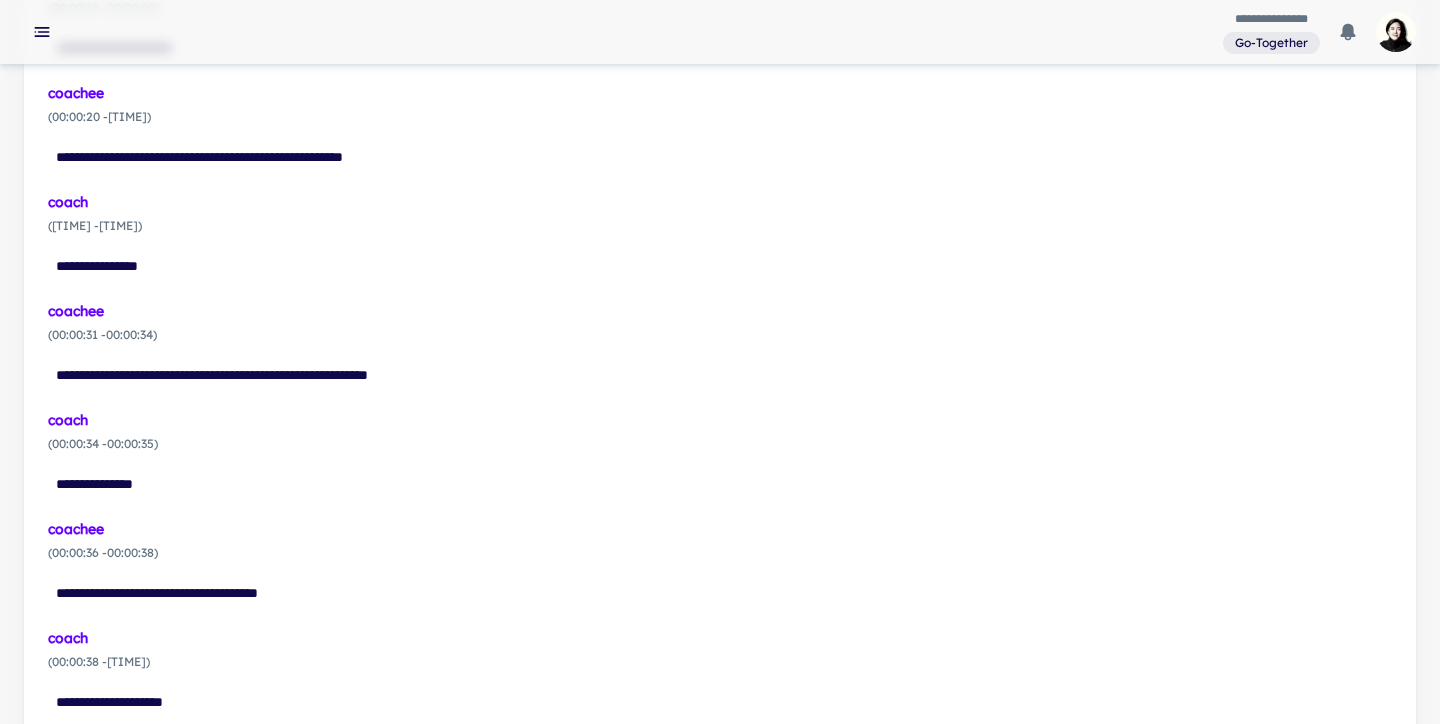 scroll, scrollTop: 1076, scrollLeft: 0, axis: vertical 